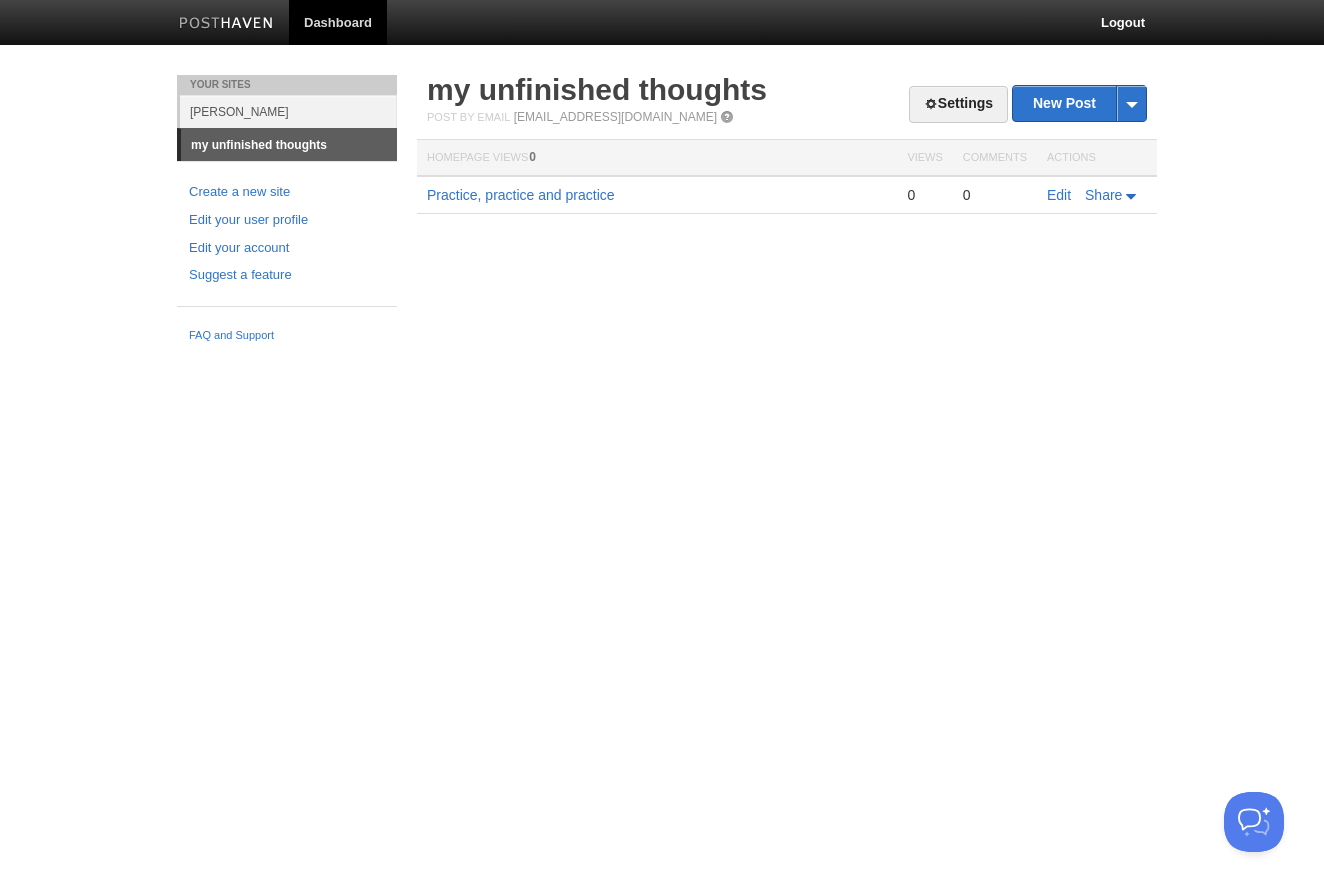 scroll, scrollTop: 0, scrollLeft: 0, axis: both 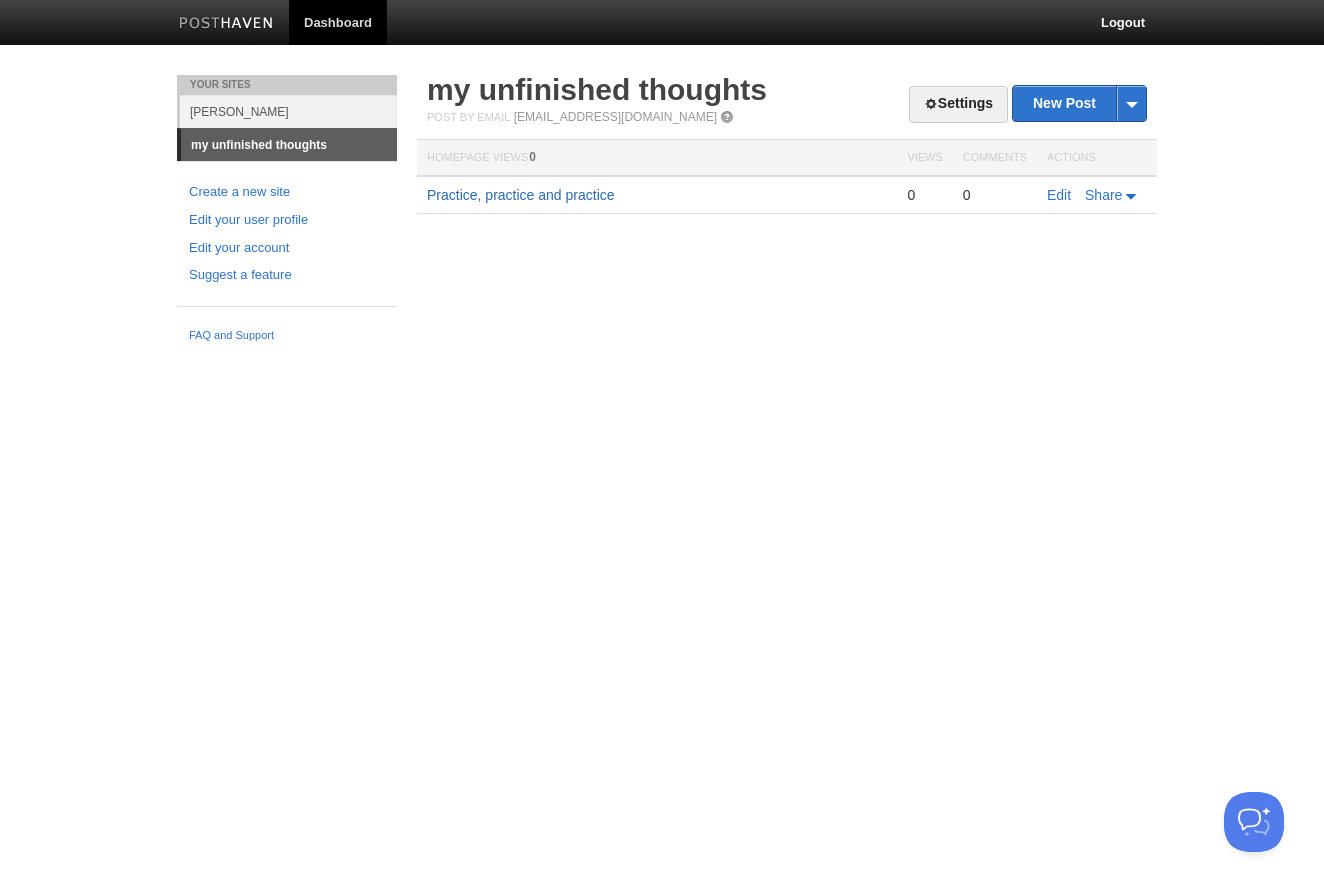 click on "Practice, practice and practice" at bounding box center [521, 195] 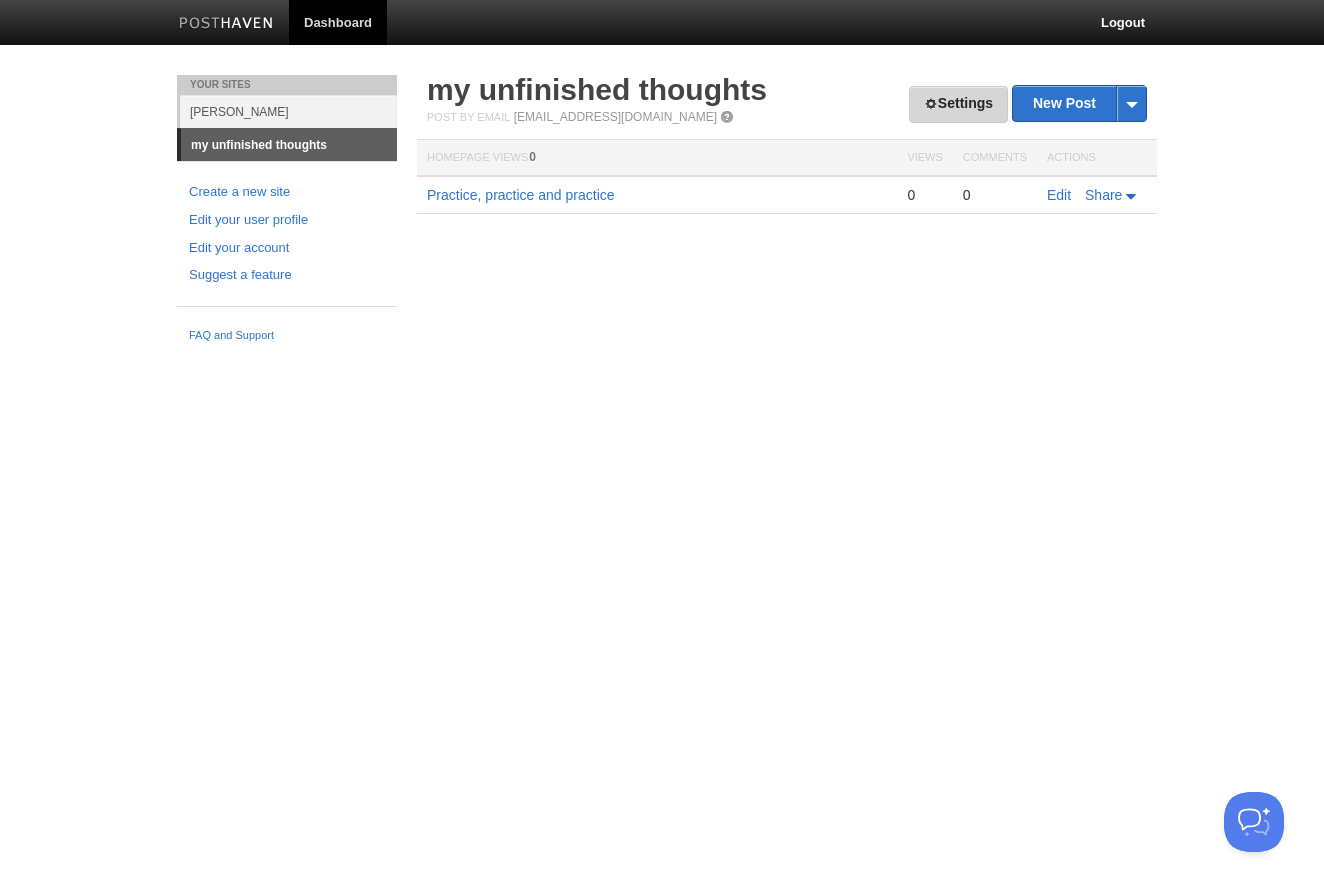 click on "Settings" at bounding box center (958, 104) 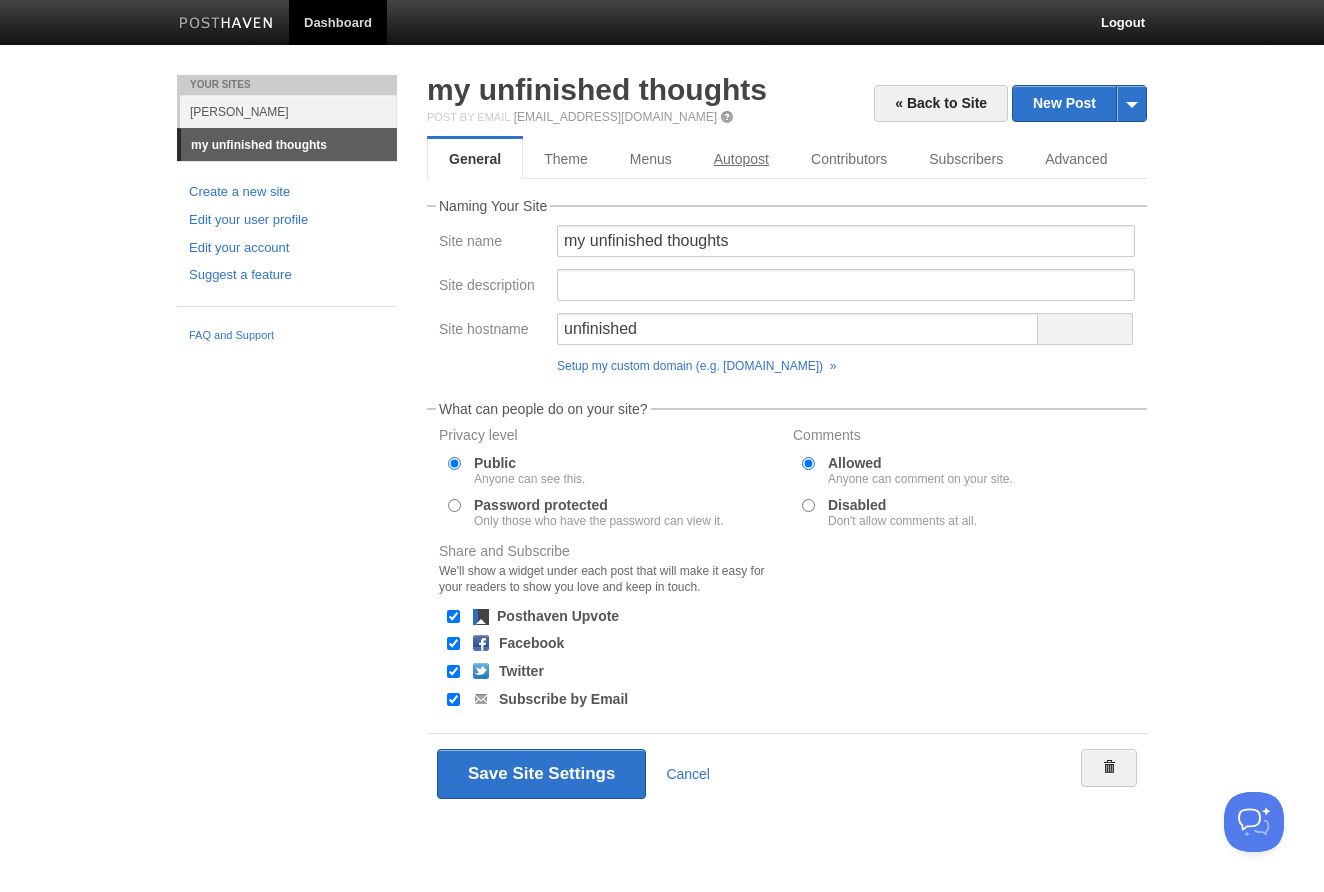 click on "Autopost" at bounding box center [741, 159] 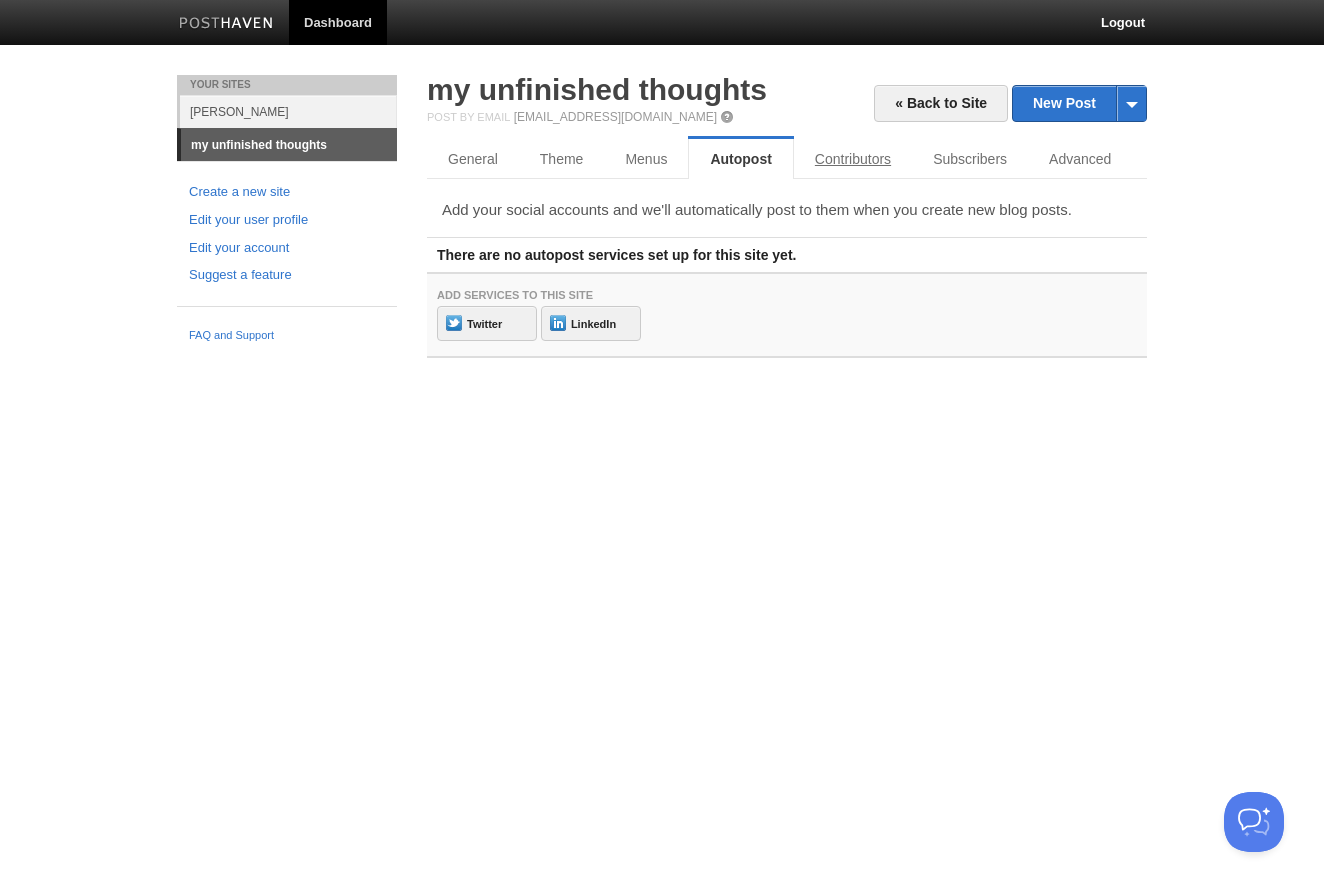 click on "Contributors" at bounding box center (853, 159) 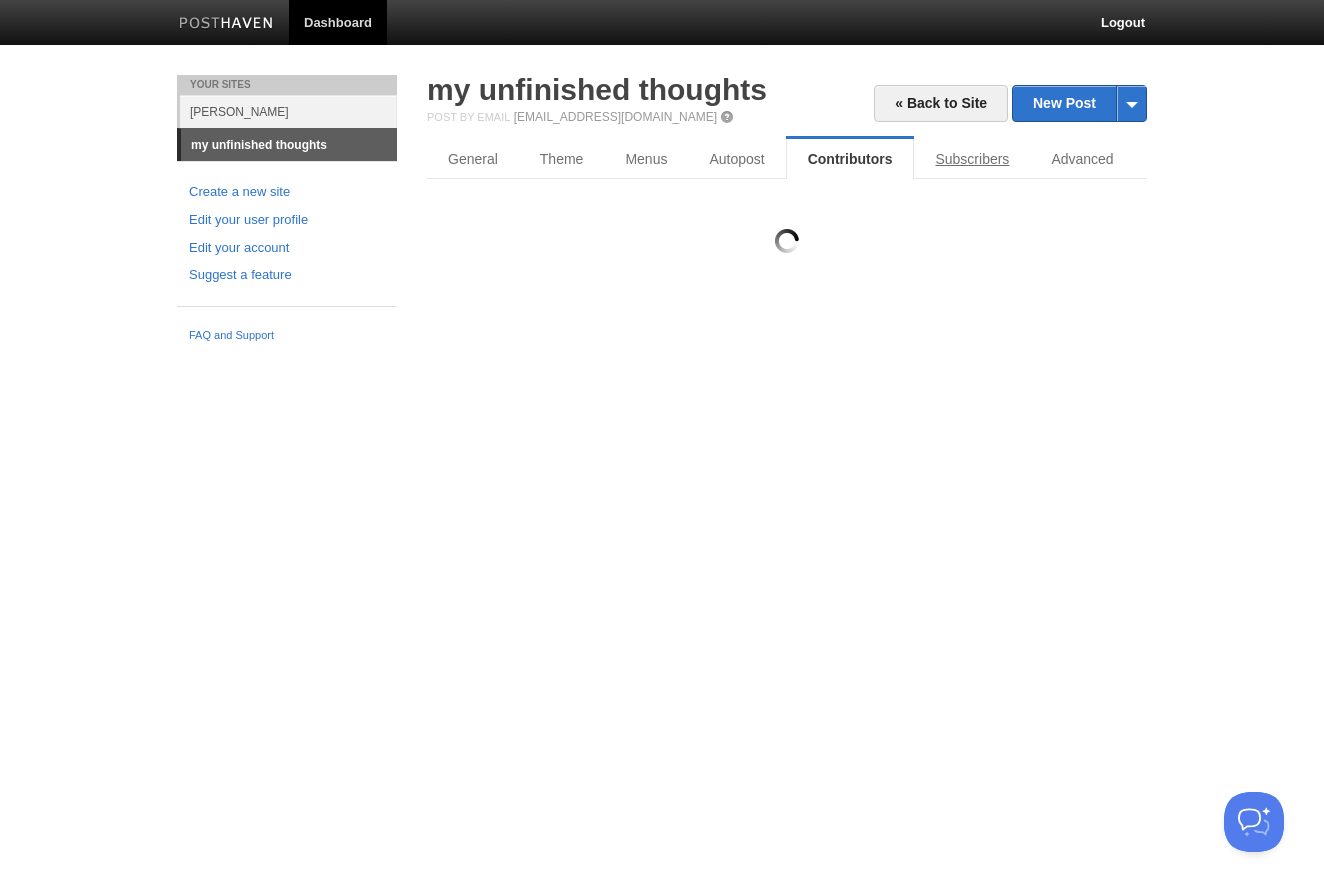 click on "Subscribers" at bounding box center [972, 159] 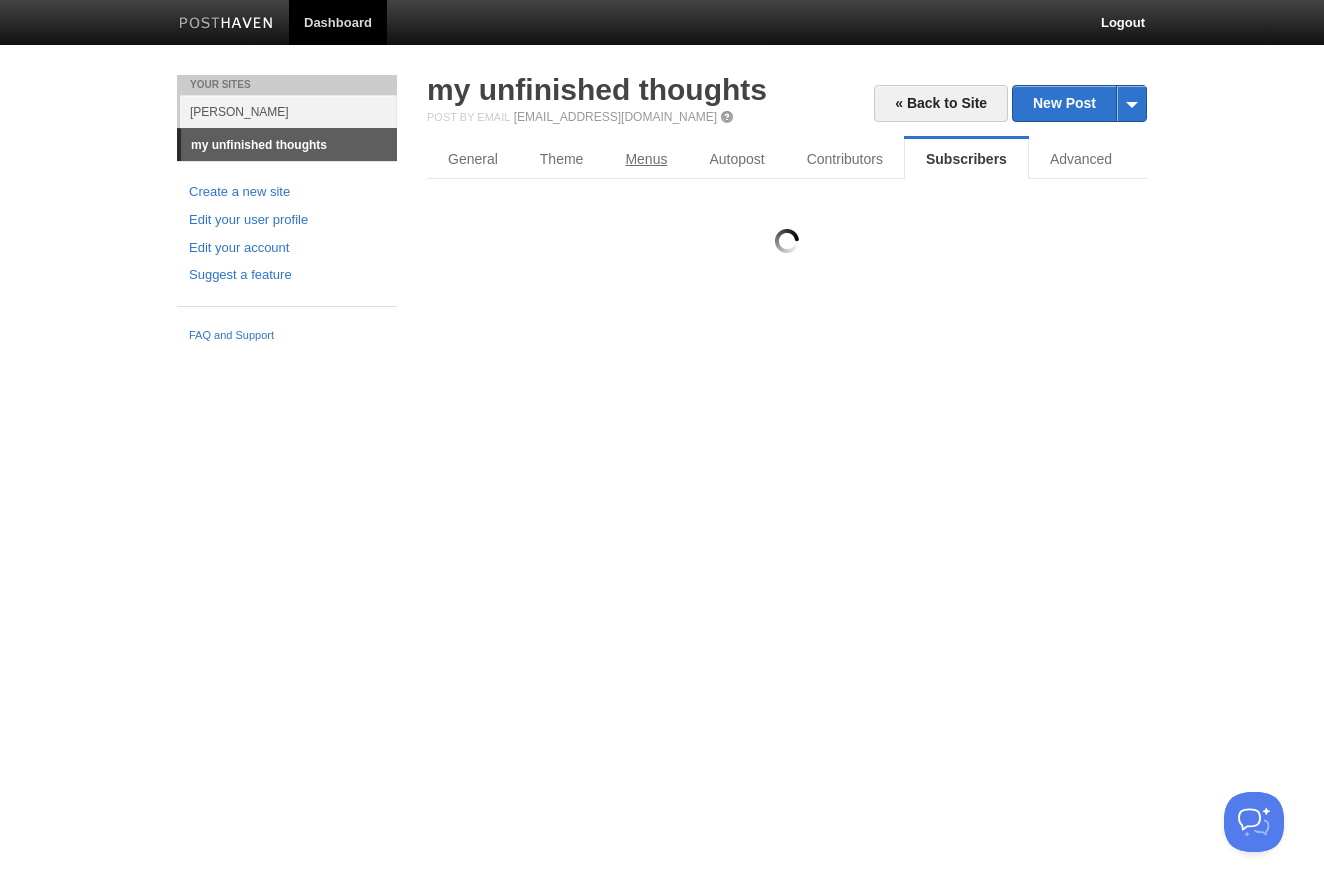 click on "Menus" at bounding box center (646, 159) 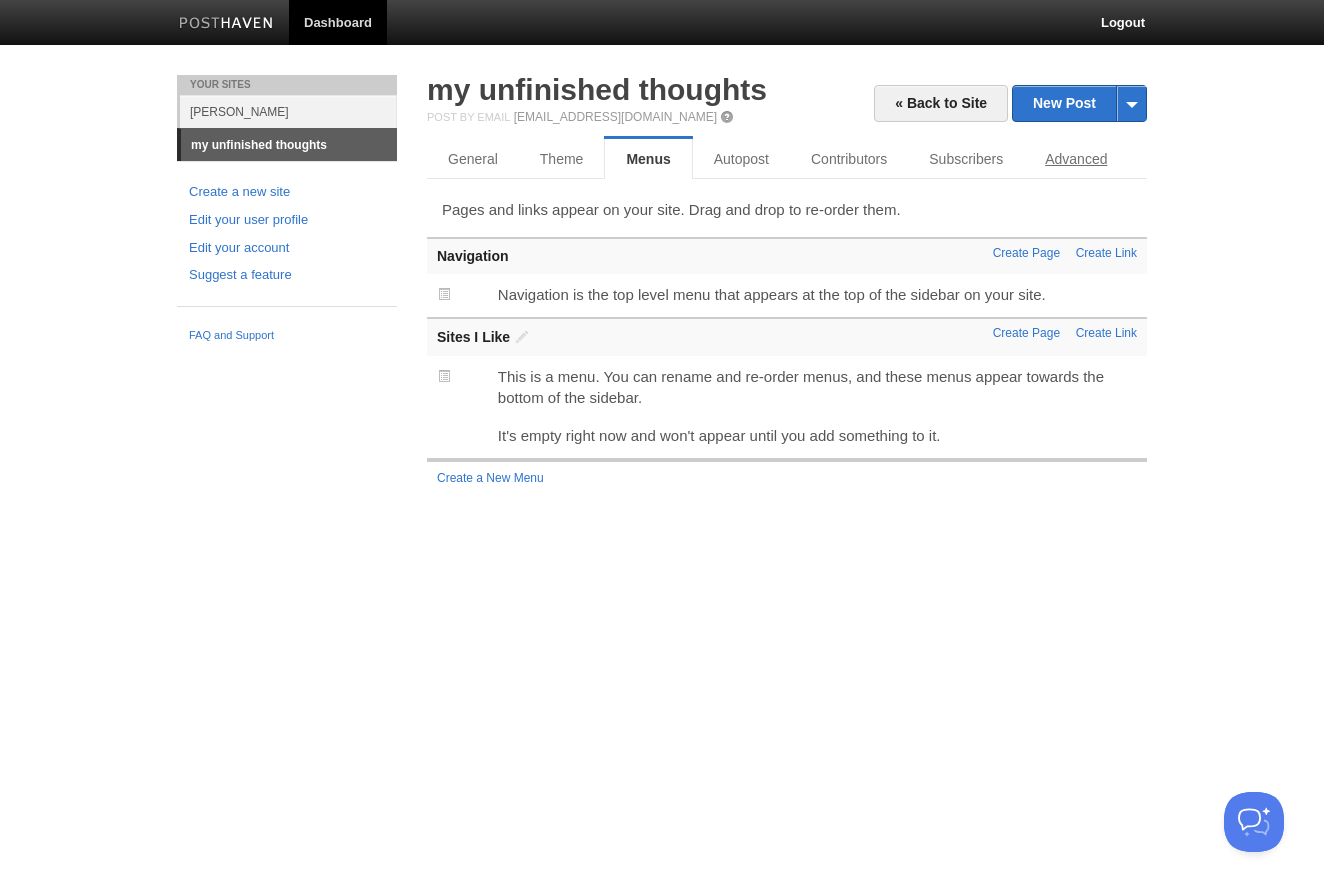 click on "Advanced" at bounding box center [1076, 159] 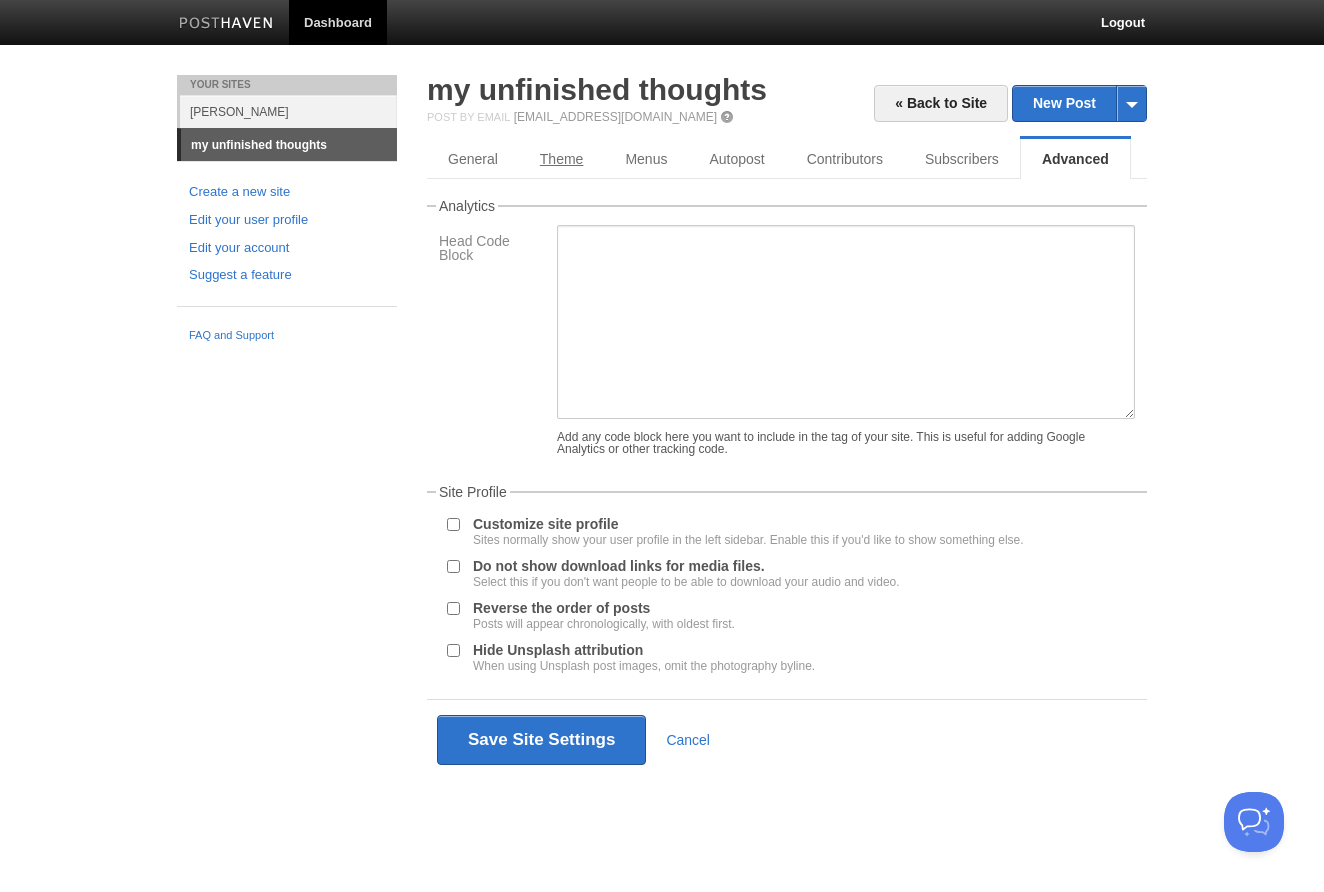 click on "Theme" at bounding box center [562, 159] 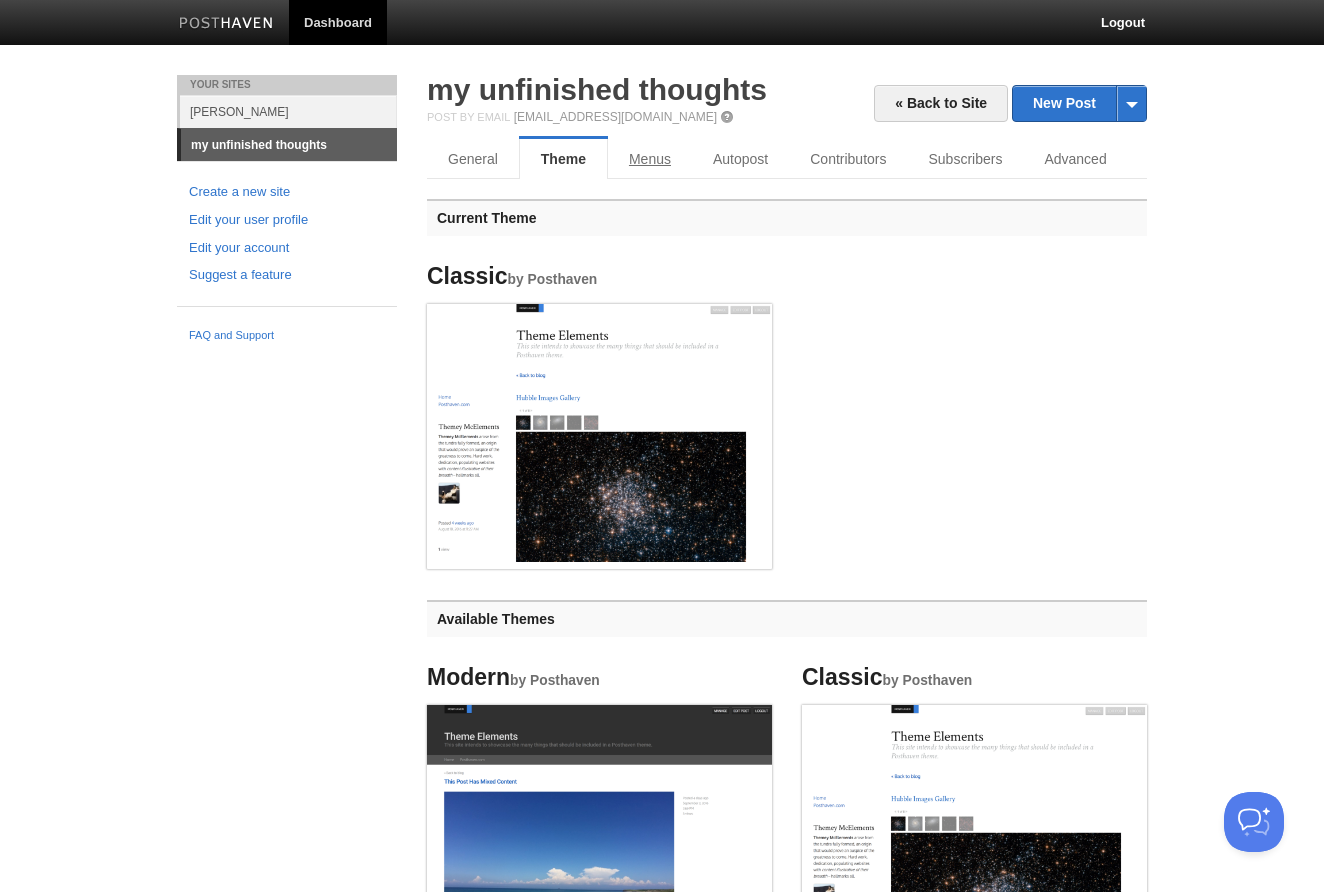 click on "Menus" at bounding box center [650, 159] 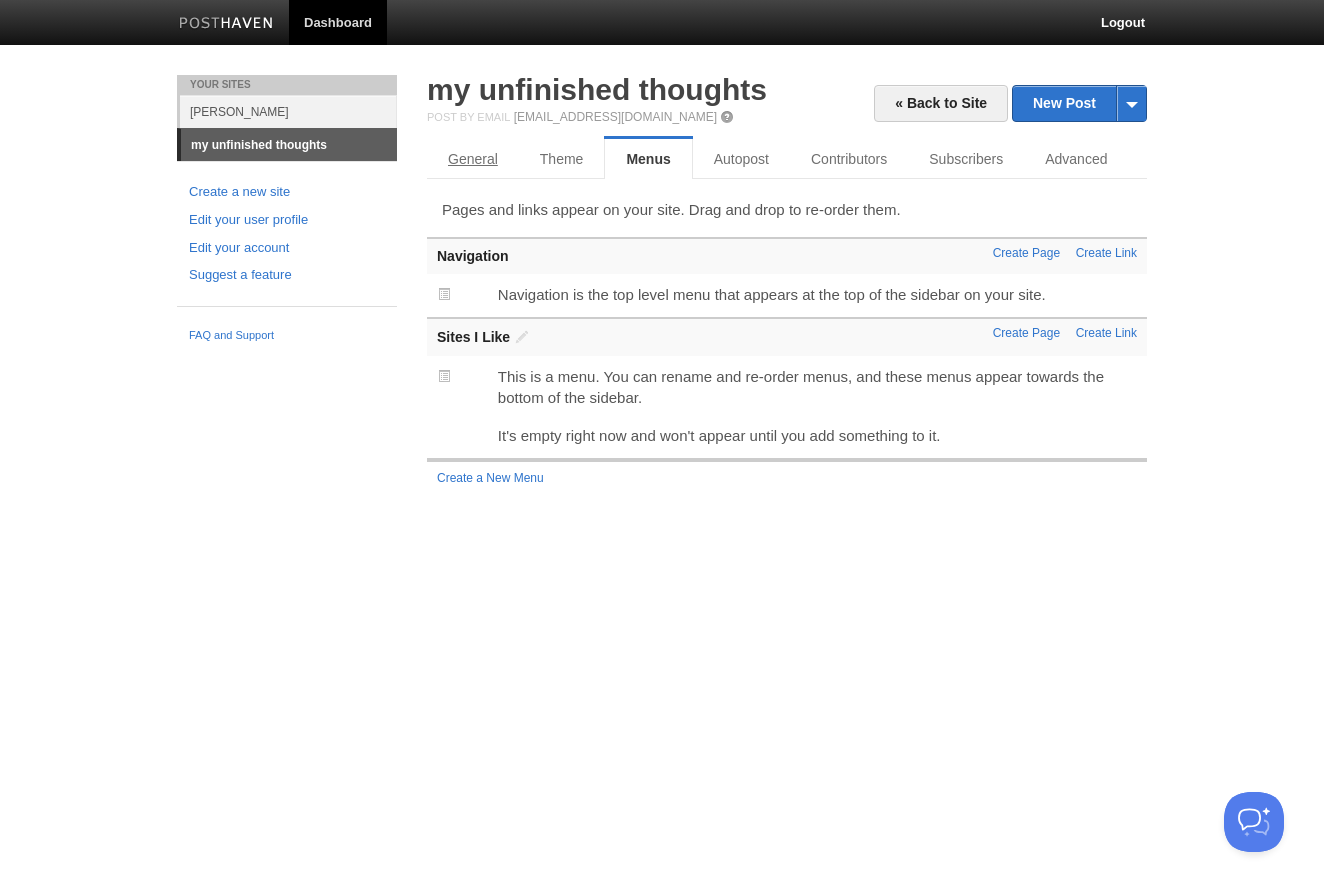 click on "General" at bounding box center (473, 159) 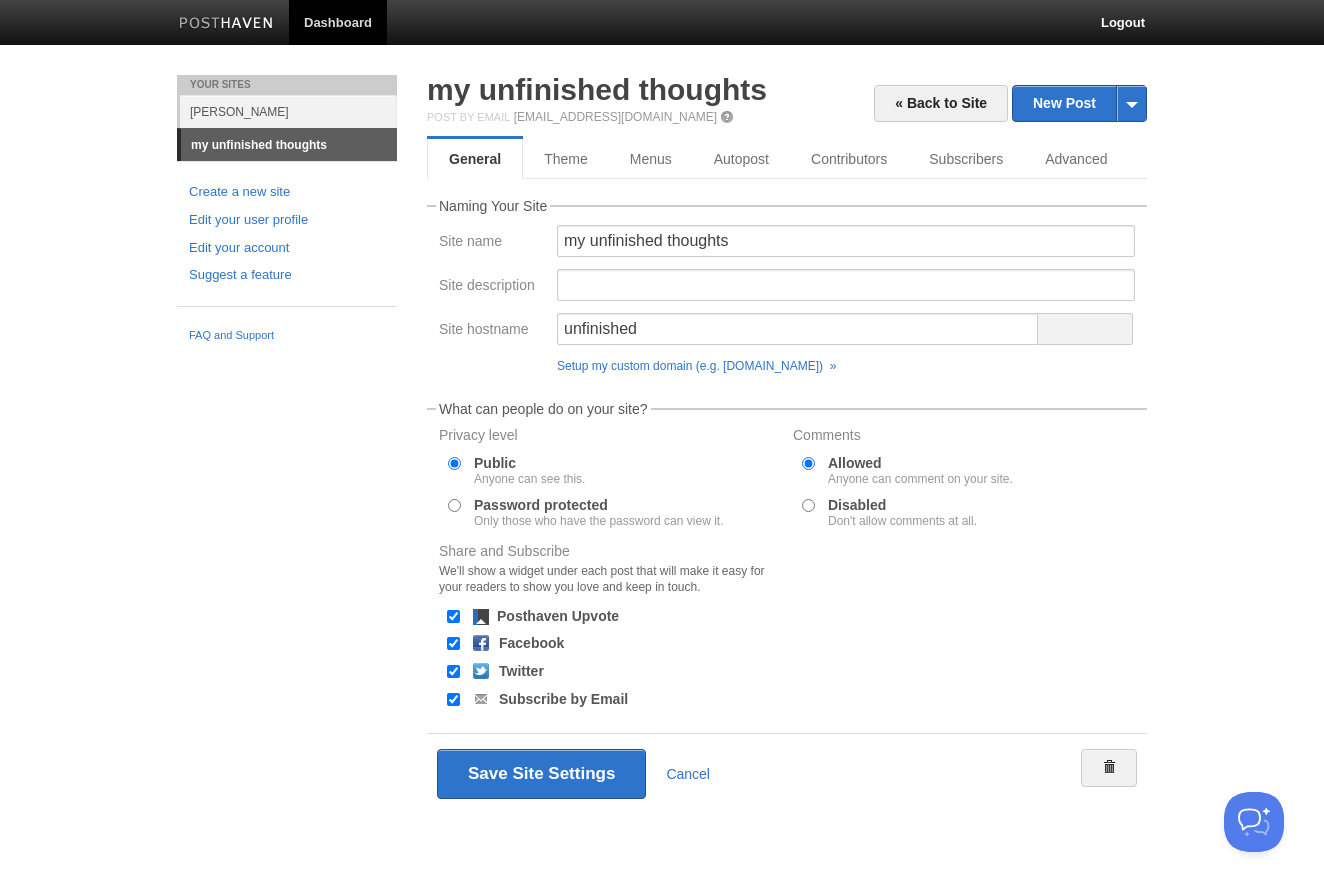 click on "Facebook" at bounding box center (531, 643) 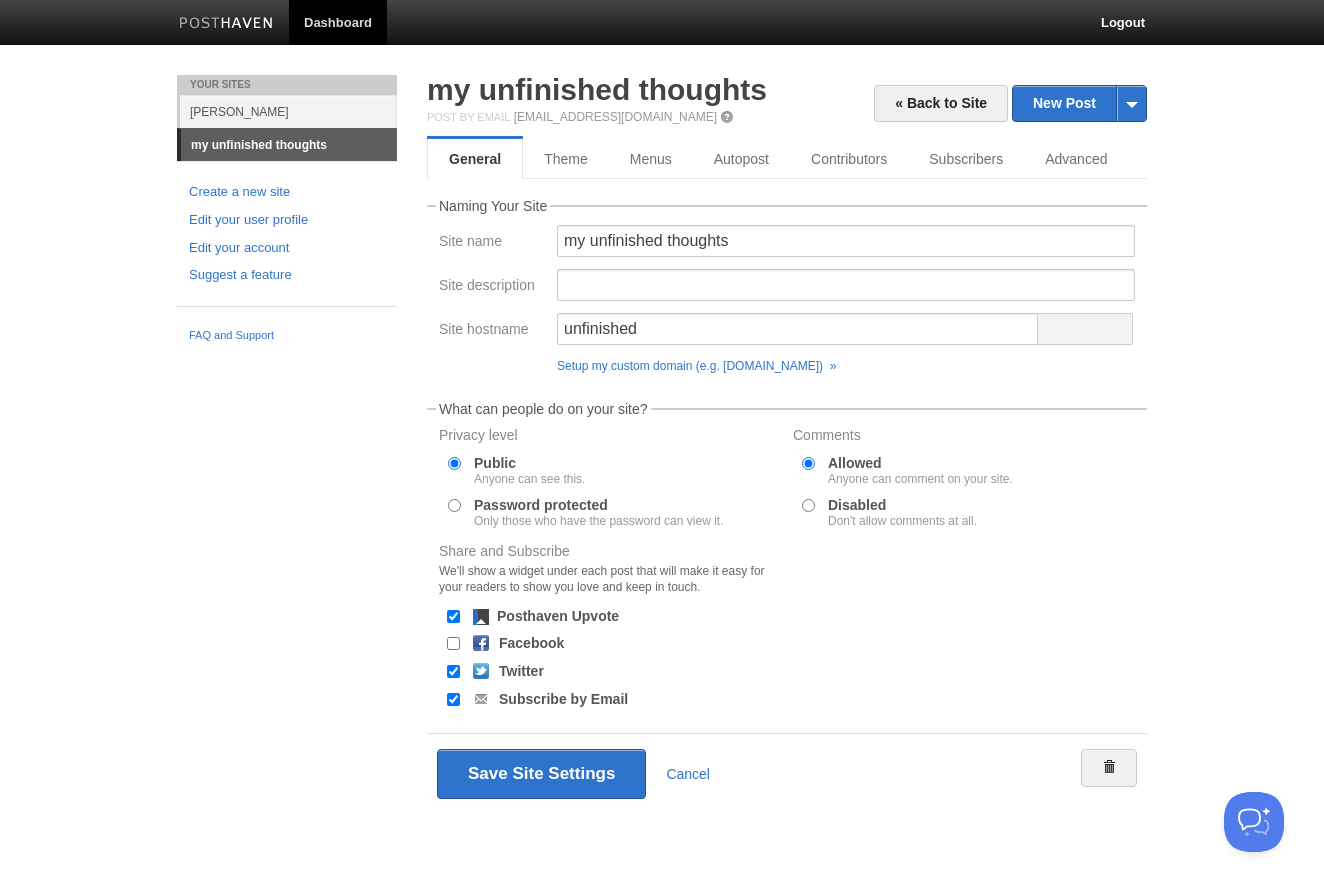 click on "Twitter" at bounding box center (610, 672) 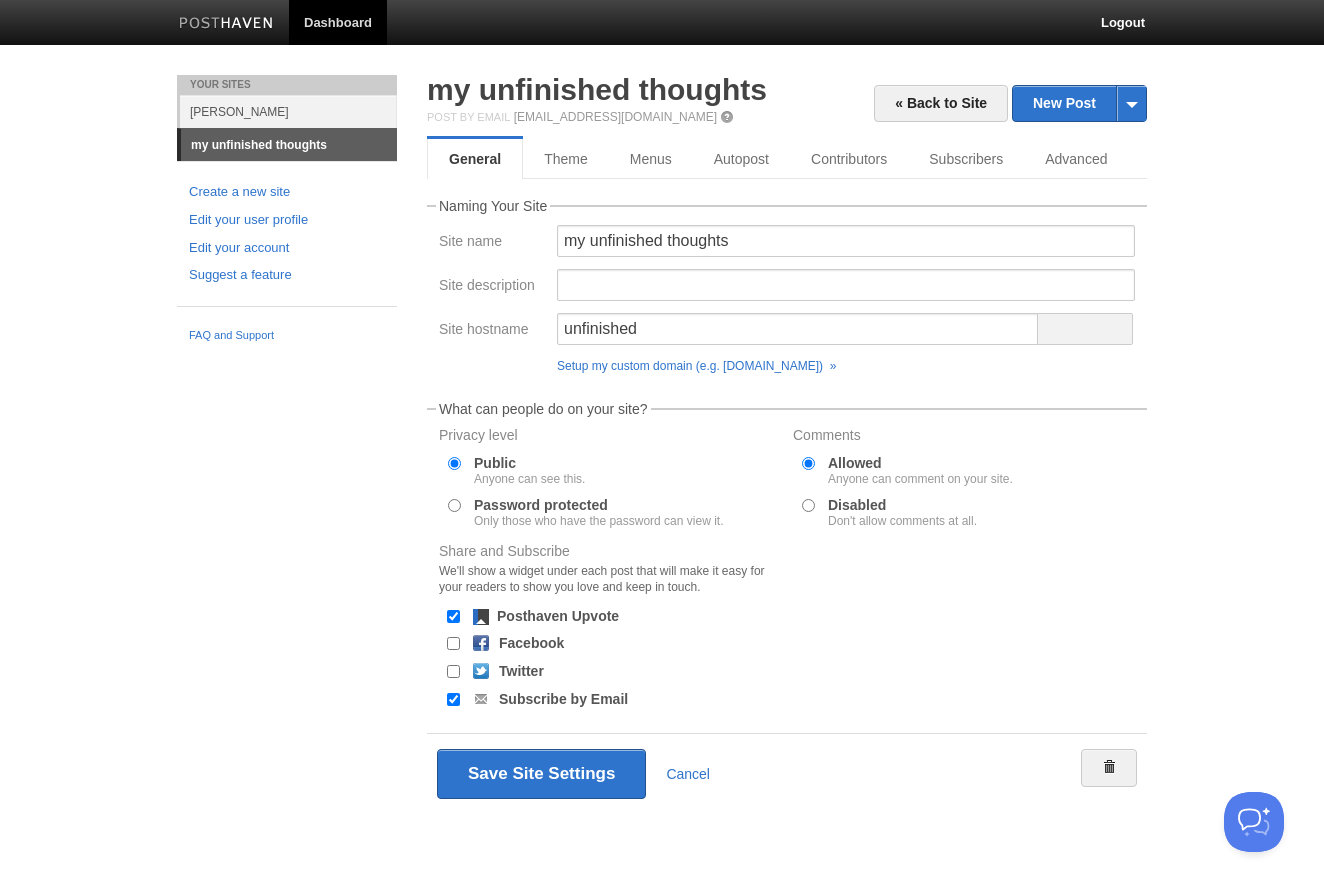 click on "Subscribe by Email" at bounding box center (610, 699) 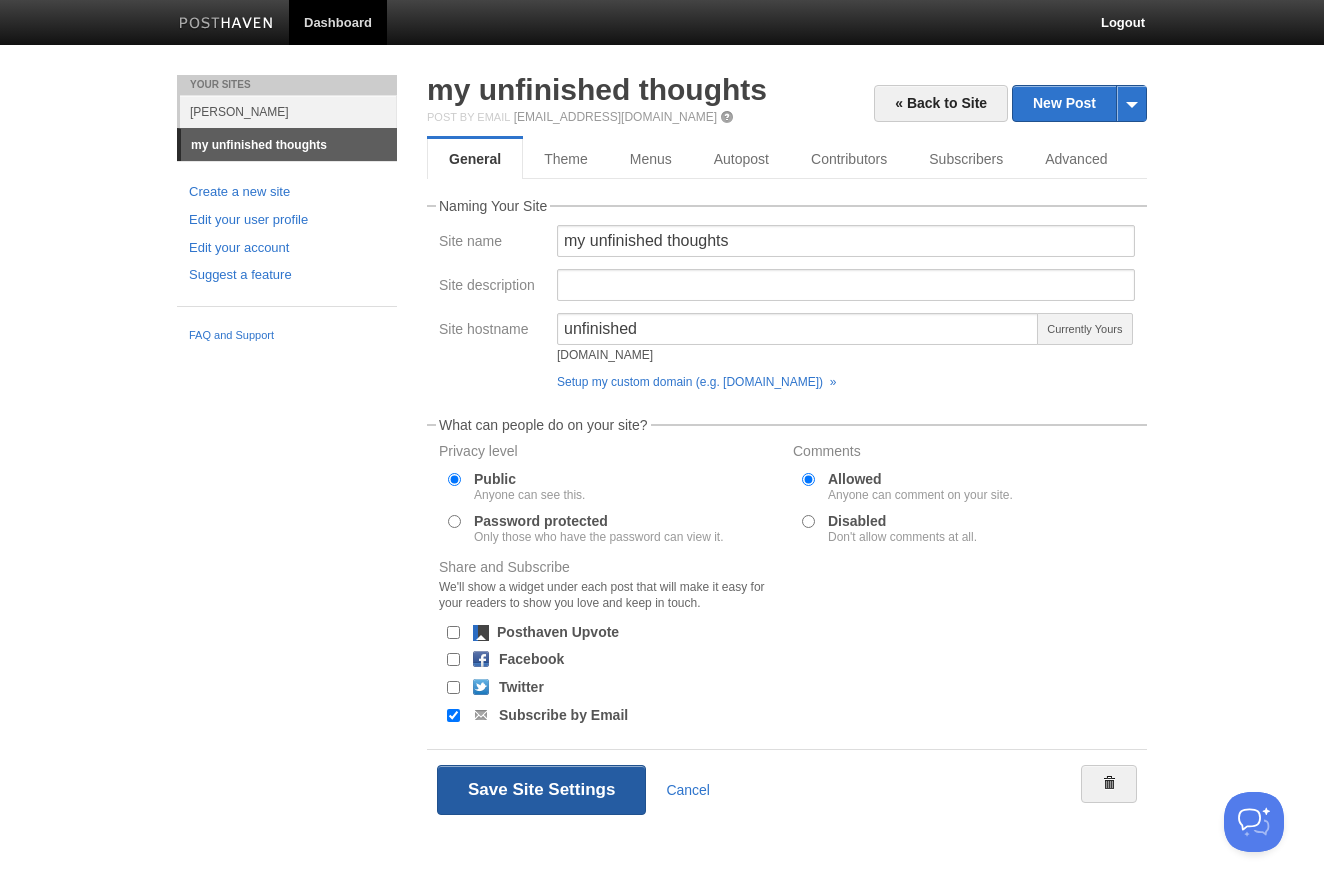 click on "Save Site Settings" at bounding box center (541, 790) 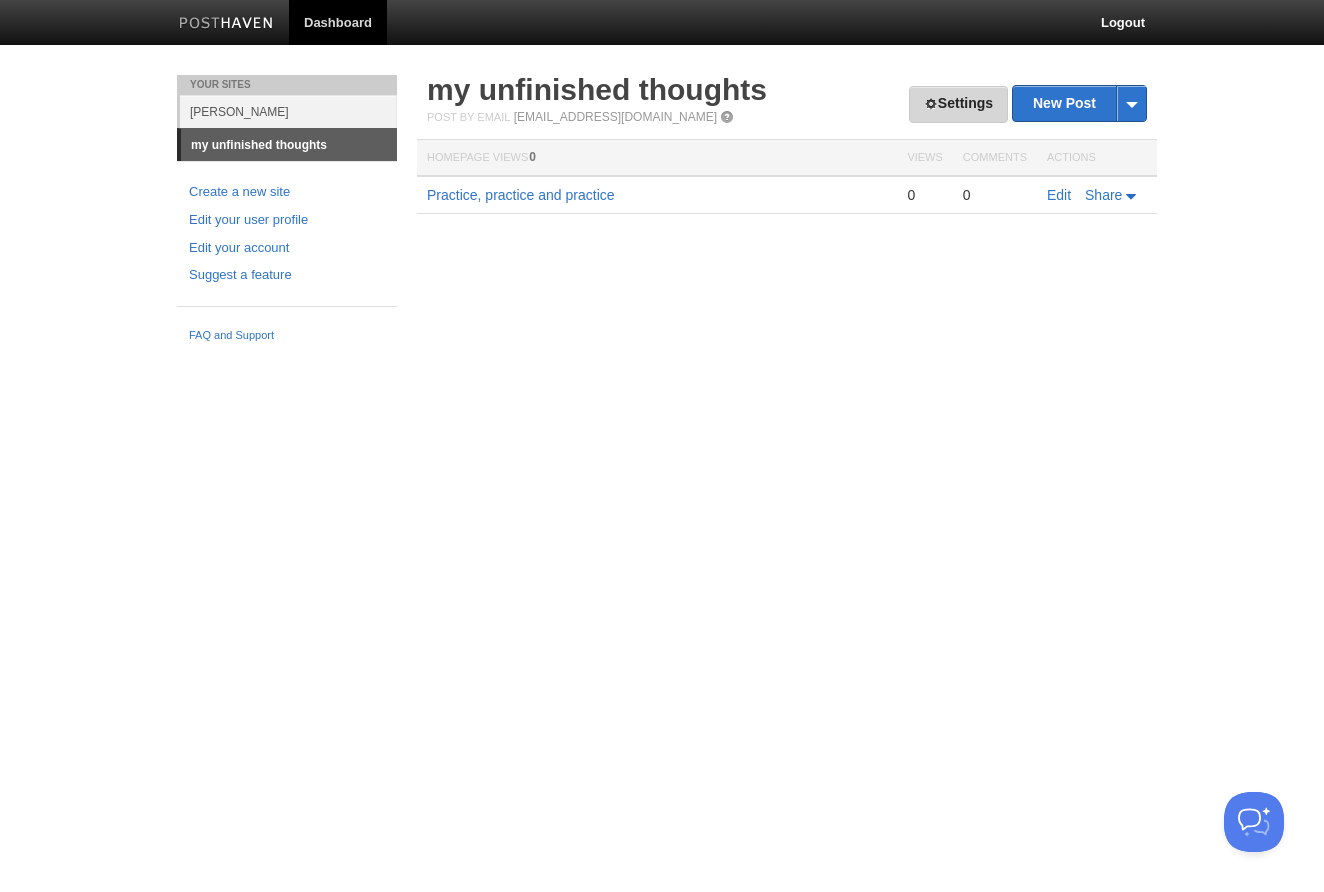 click on "Settings" at bounding box center [958, 104] 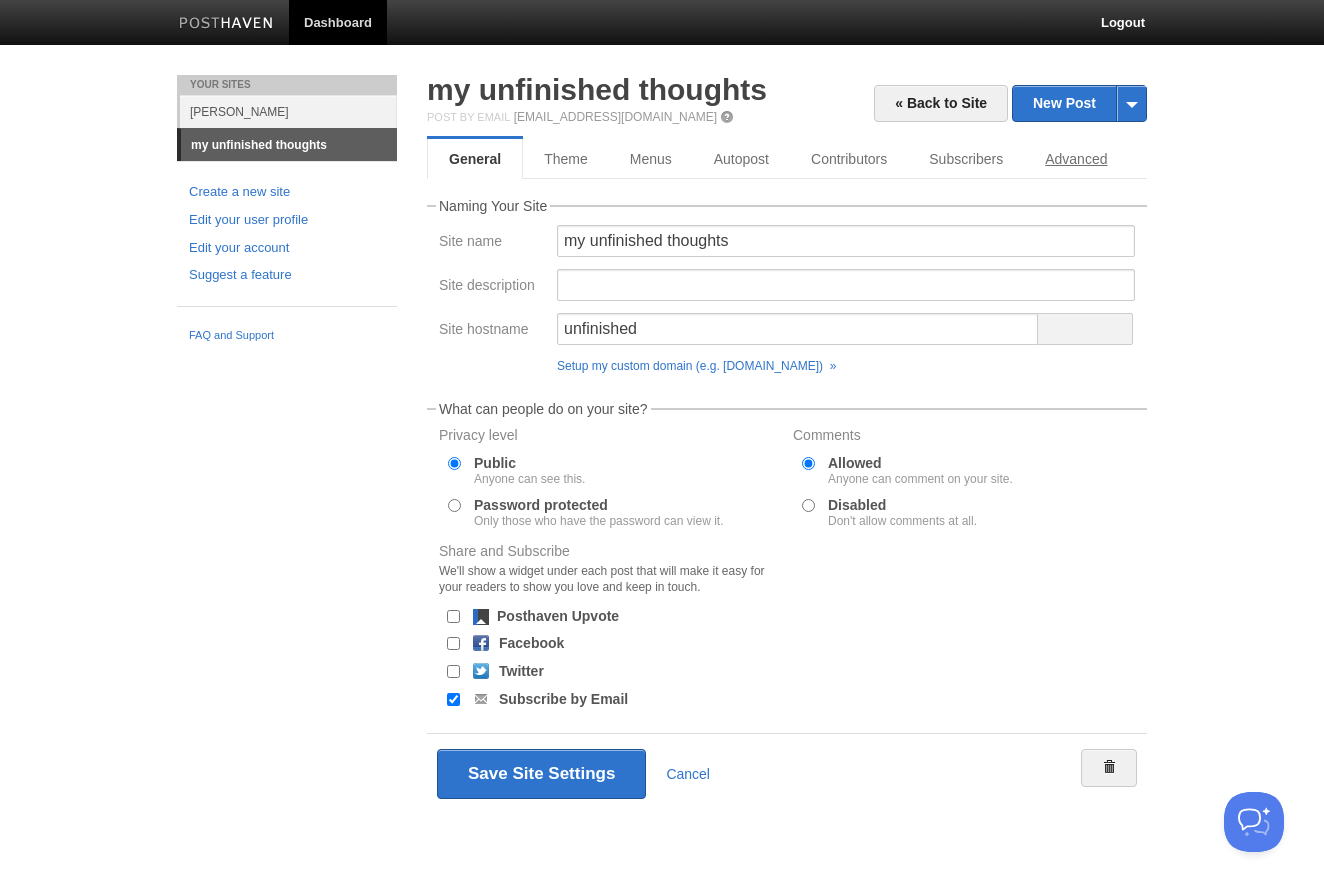 click on "Advanced" at bounding box center (1076, 159) 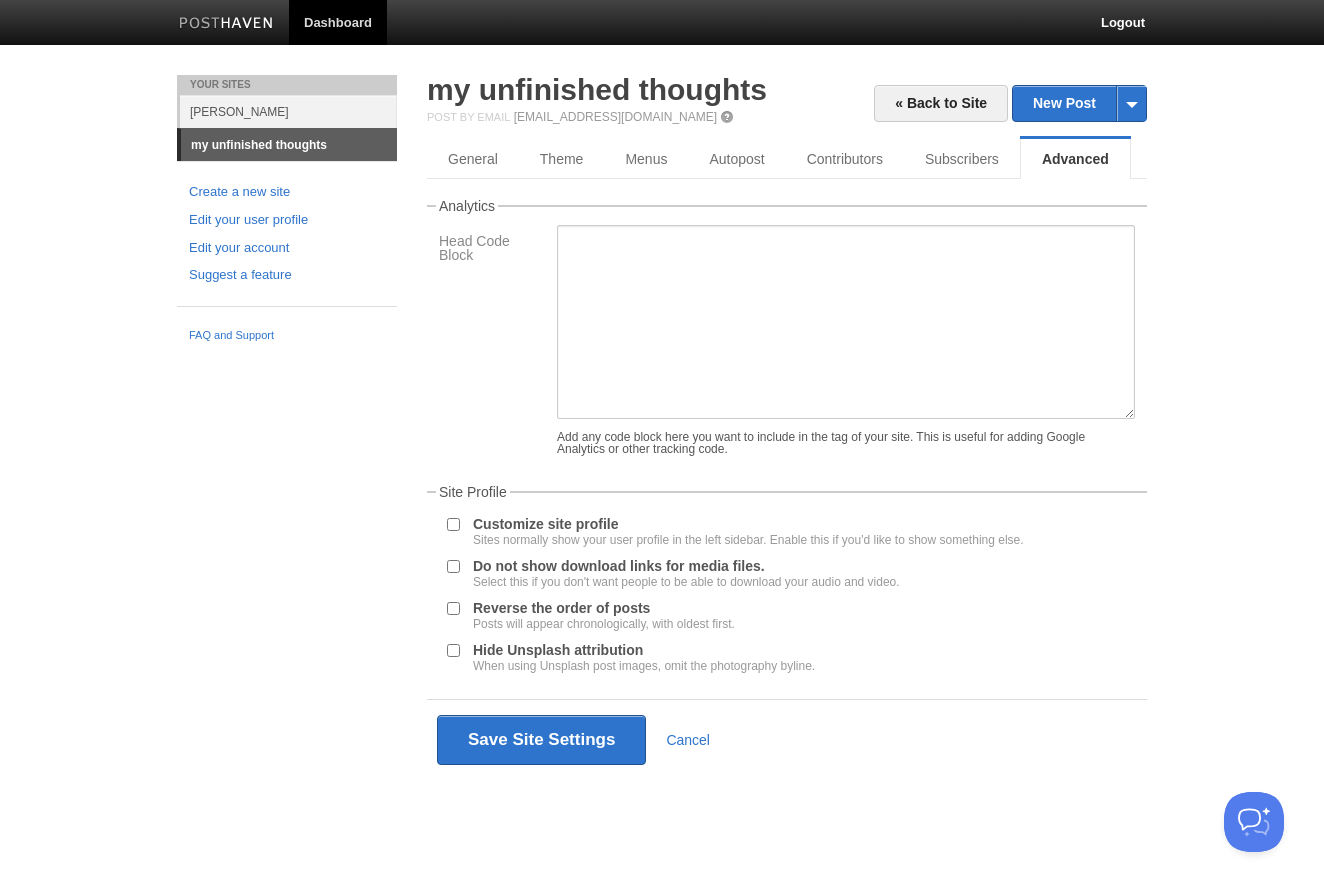 scroll, scrollTop: 0, scrollLeft: 0, axis: both 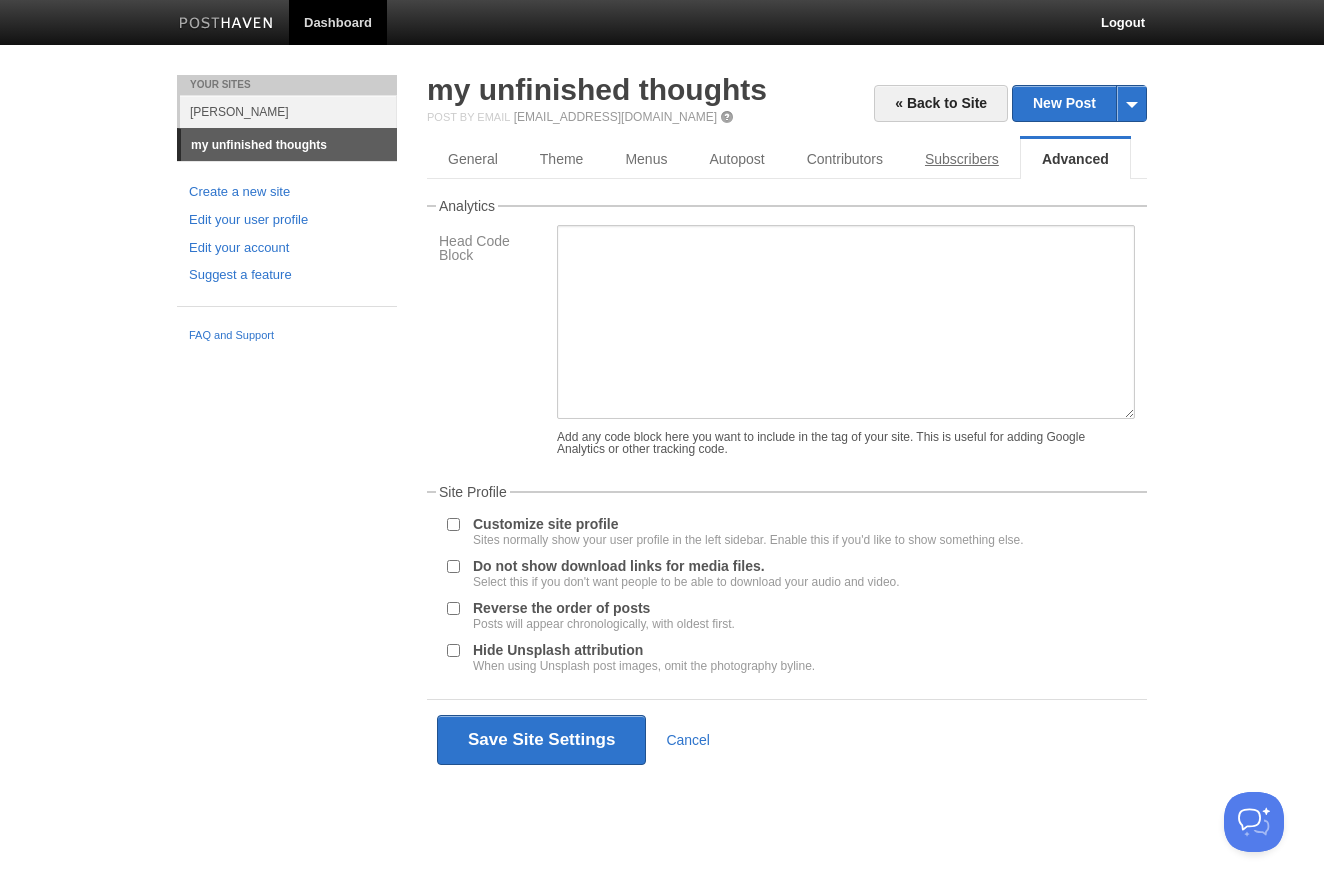 click on "Subscribers" at bounding box center [962, 159] 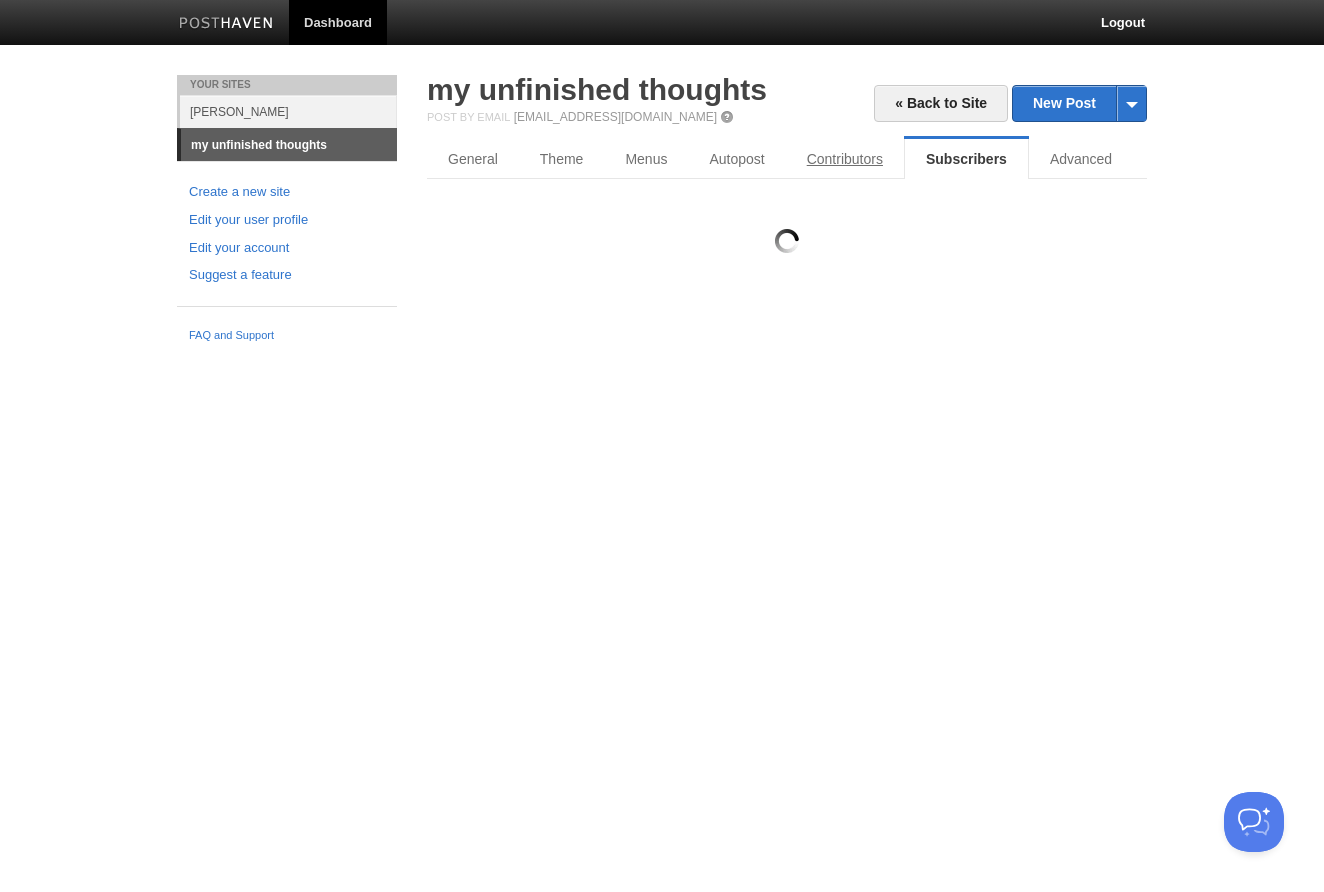 click on "Contributors" at bounding box center [845, 159] 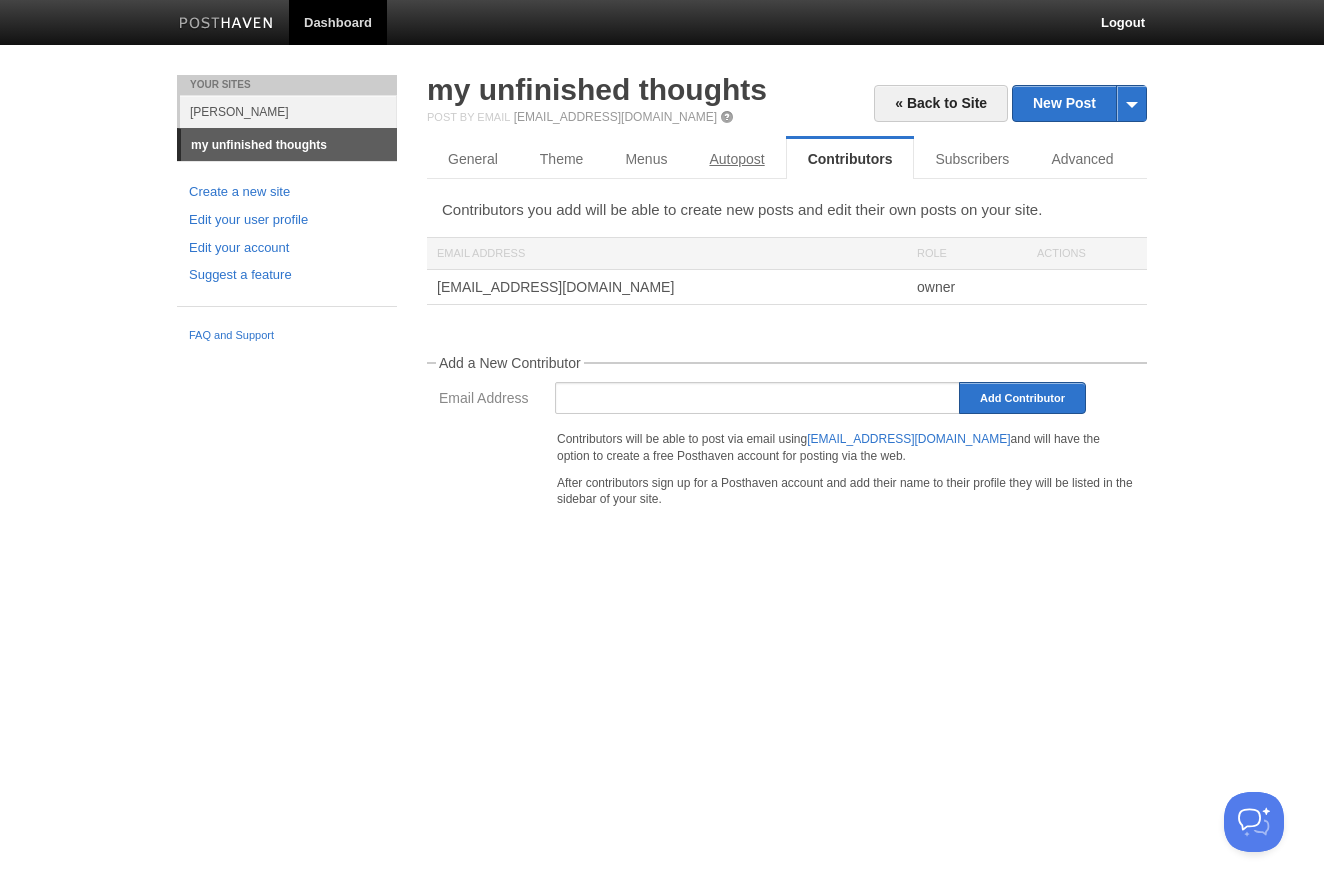 click on "Autopost" at bounding box center [736, 159] 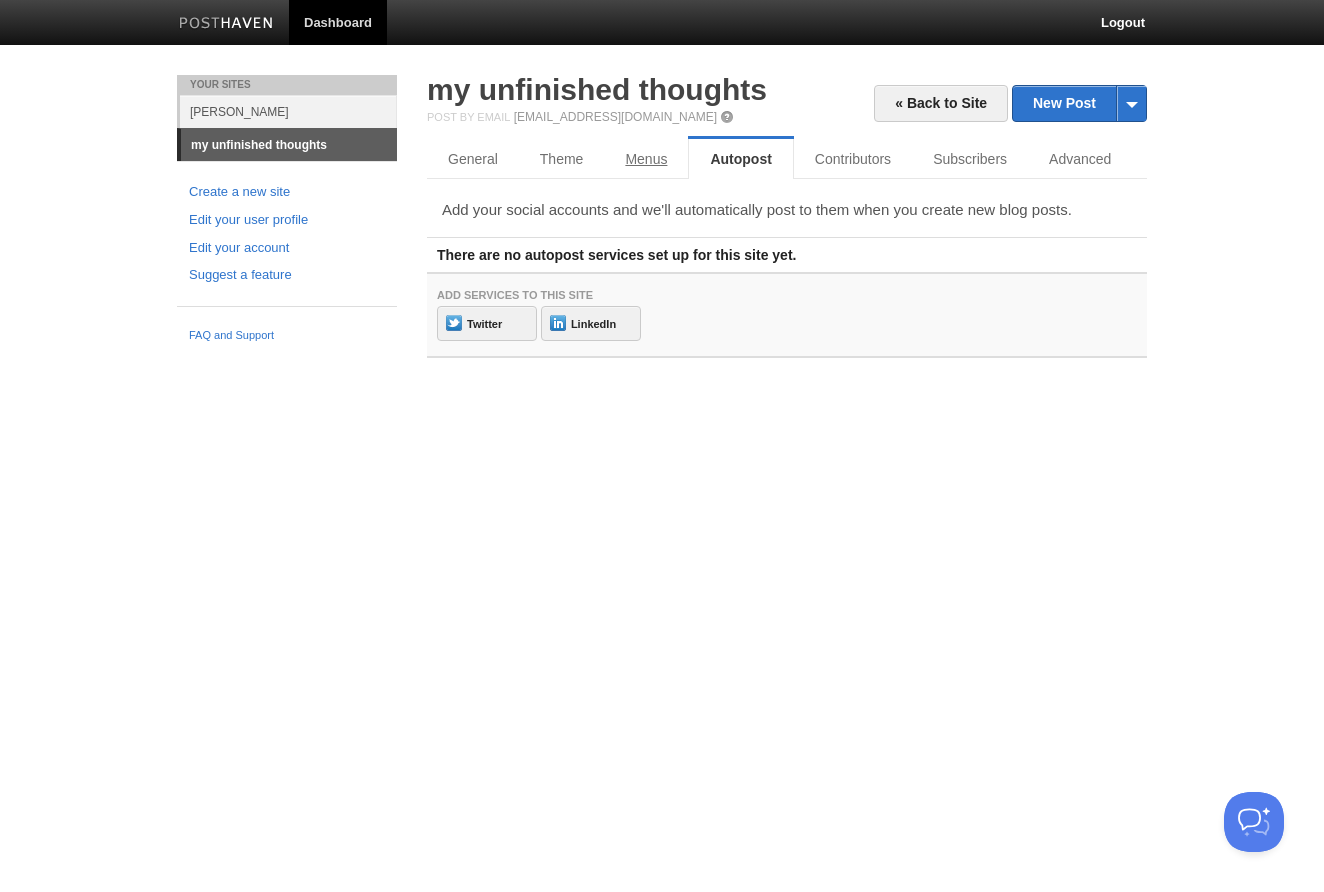 click on "Menus" at bounding box center [646, 159] 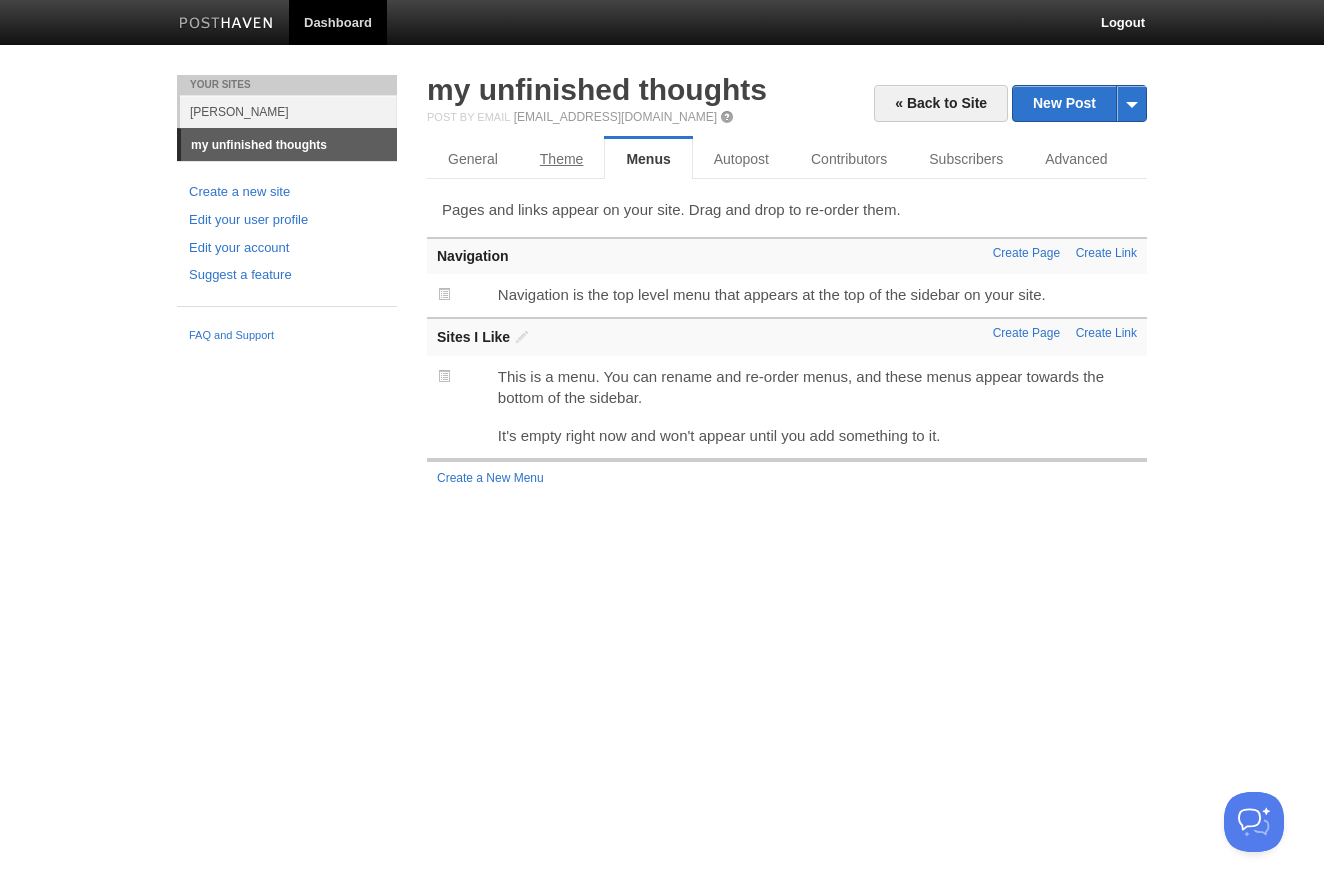 click on "Theme" at bounding box center [562, 159] 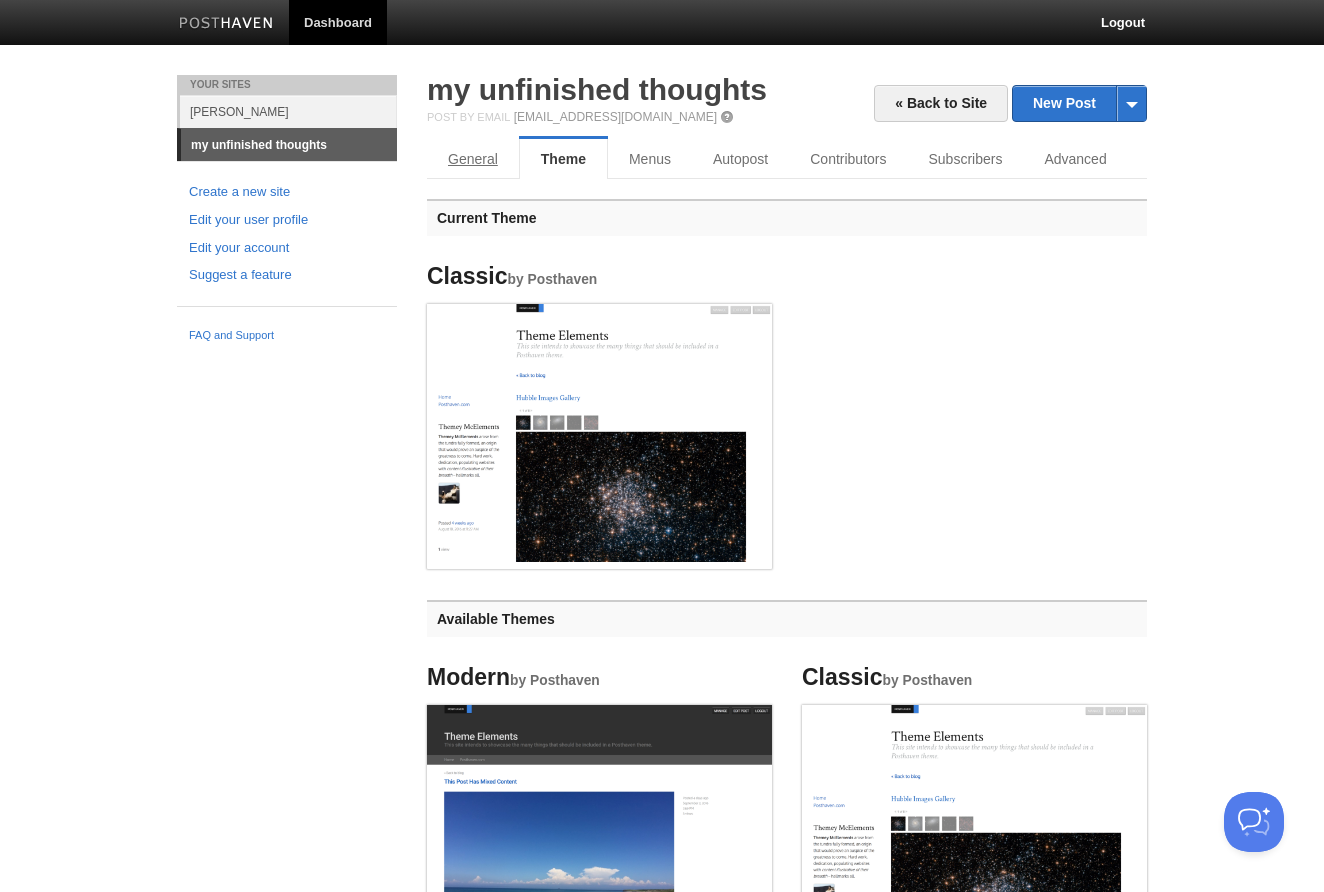 click on "General" at bounding box center [473, 159] 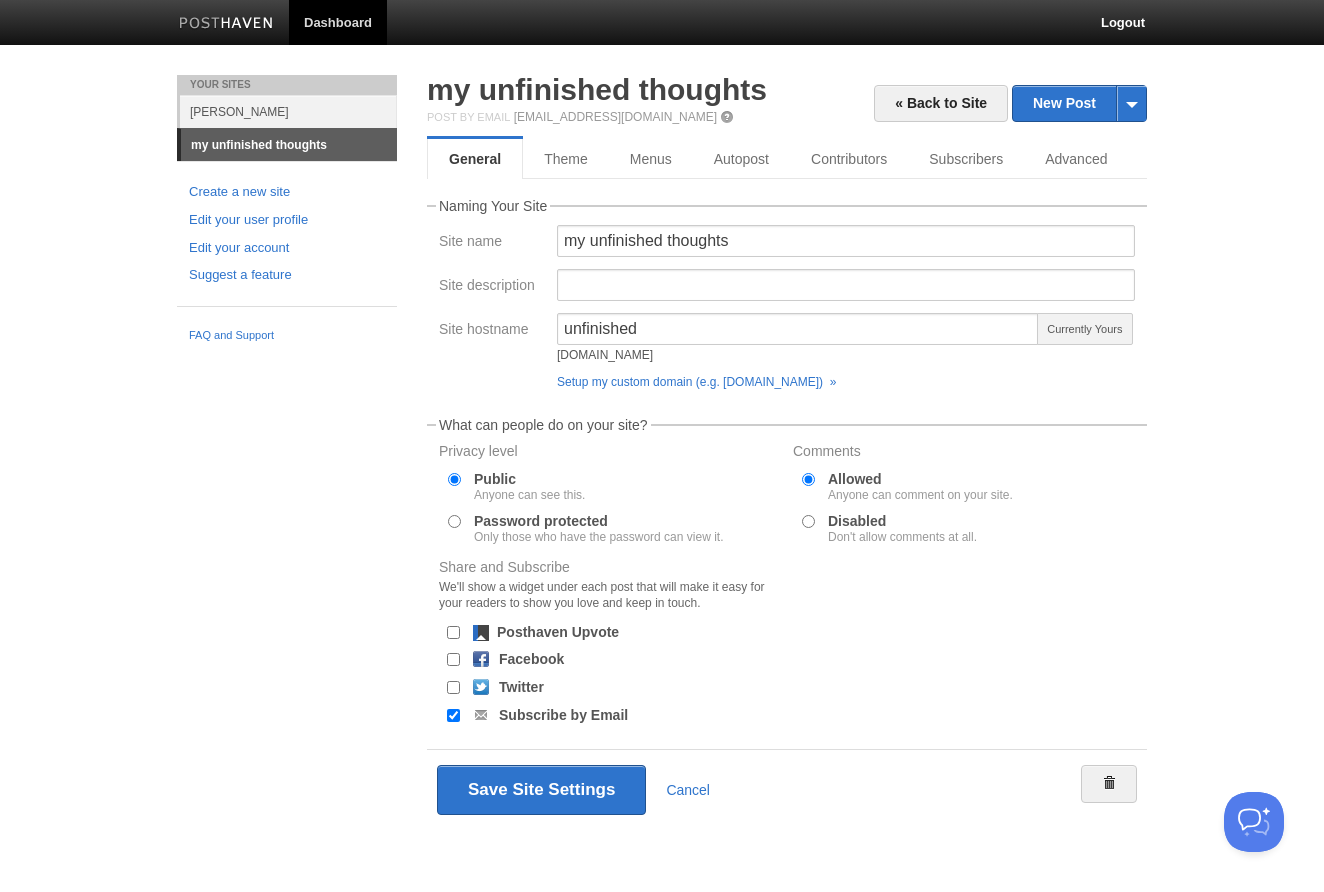 scroll, scrollTop: 0, scrollLeft: 0, axis: both 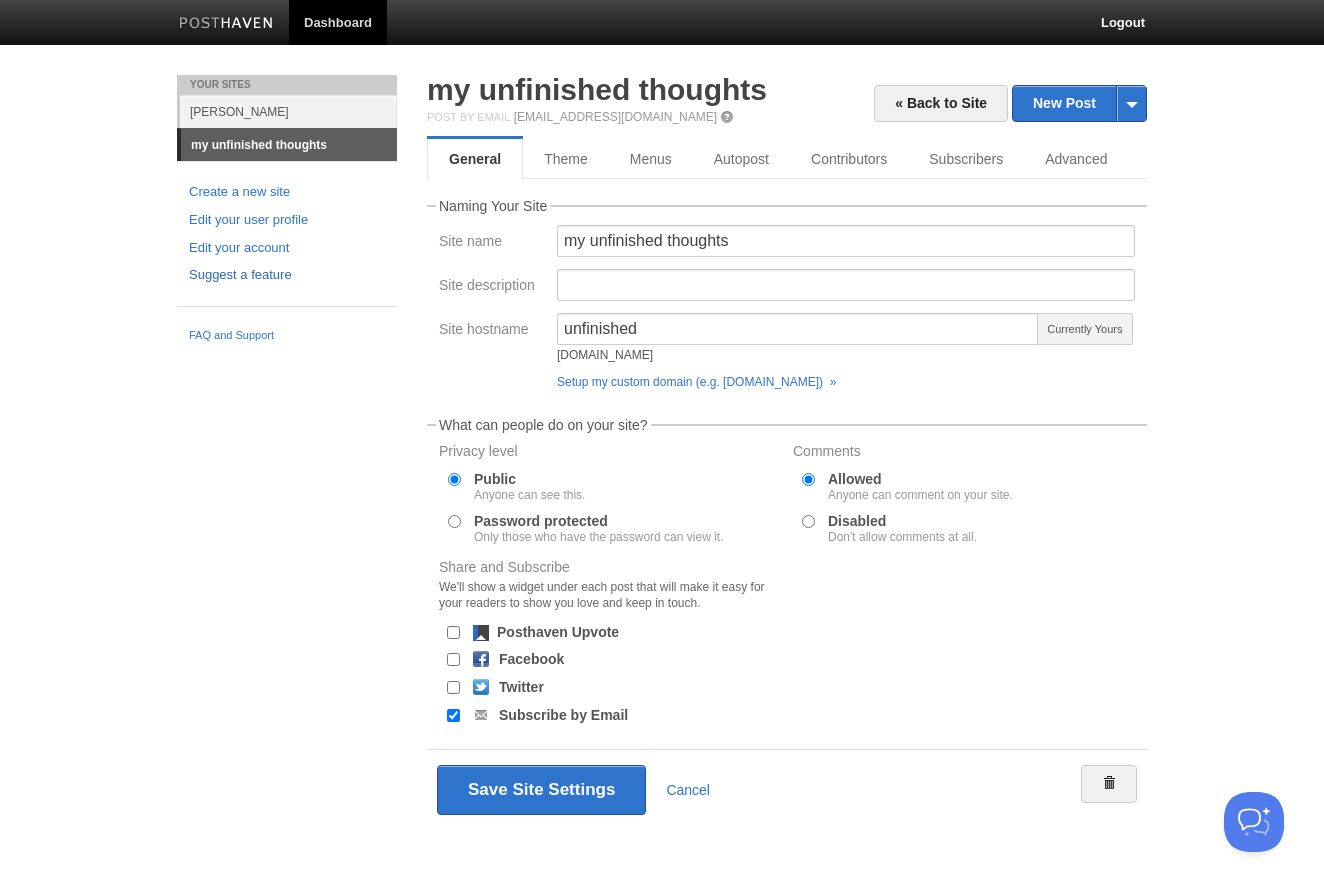 click on "Suggest a feature" at bounding box center [287, 275] 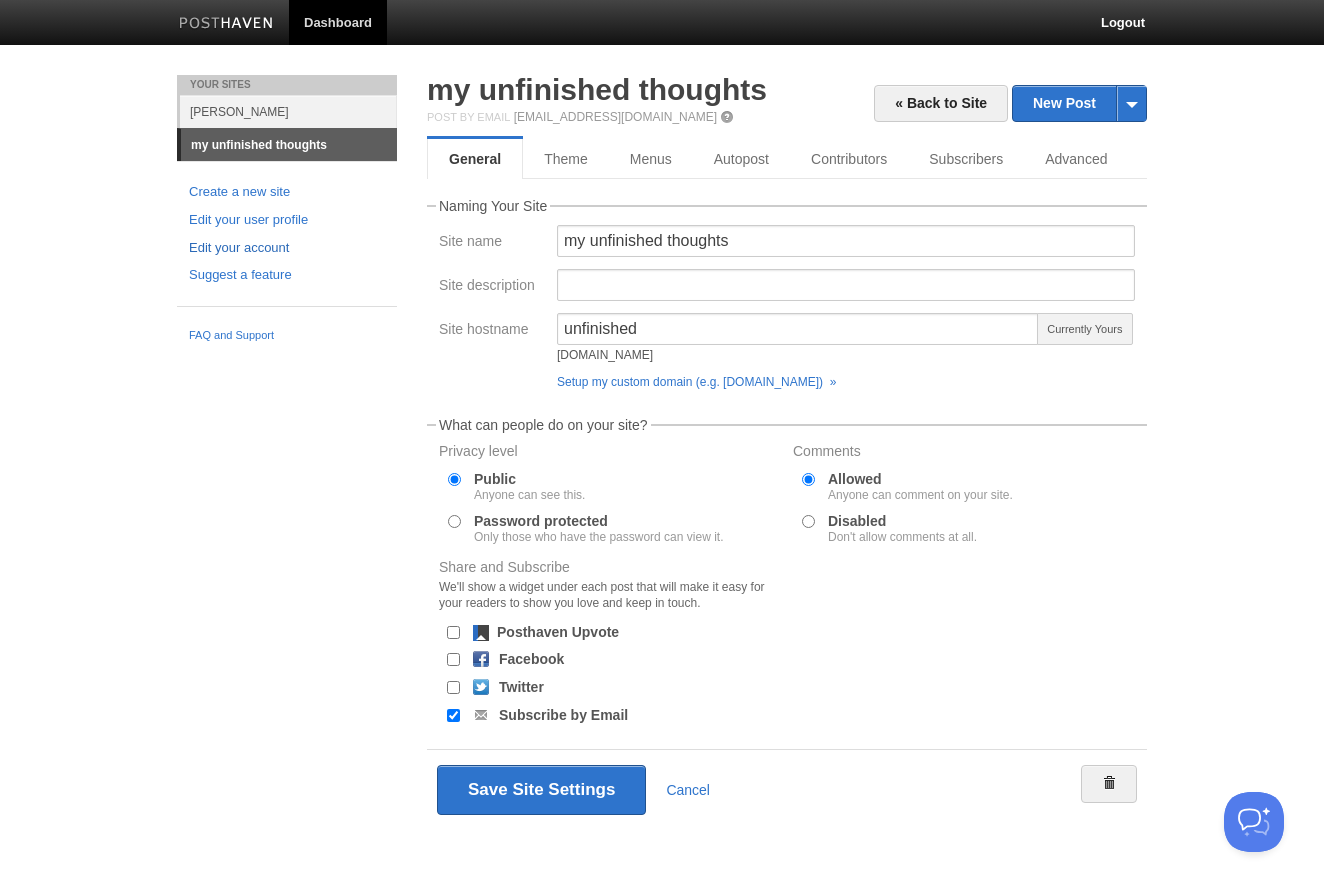 click on "Edit your account" at bounding box center [287, 248] 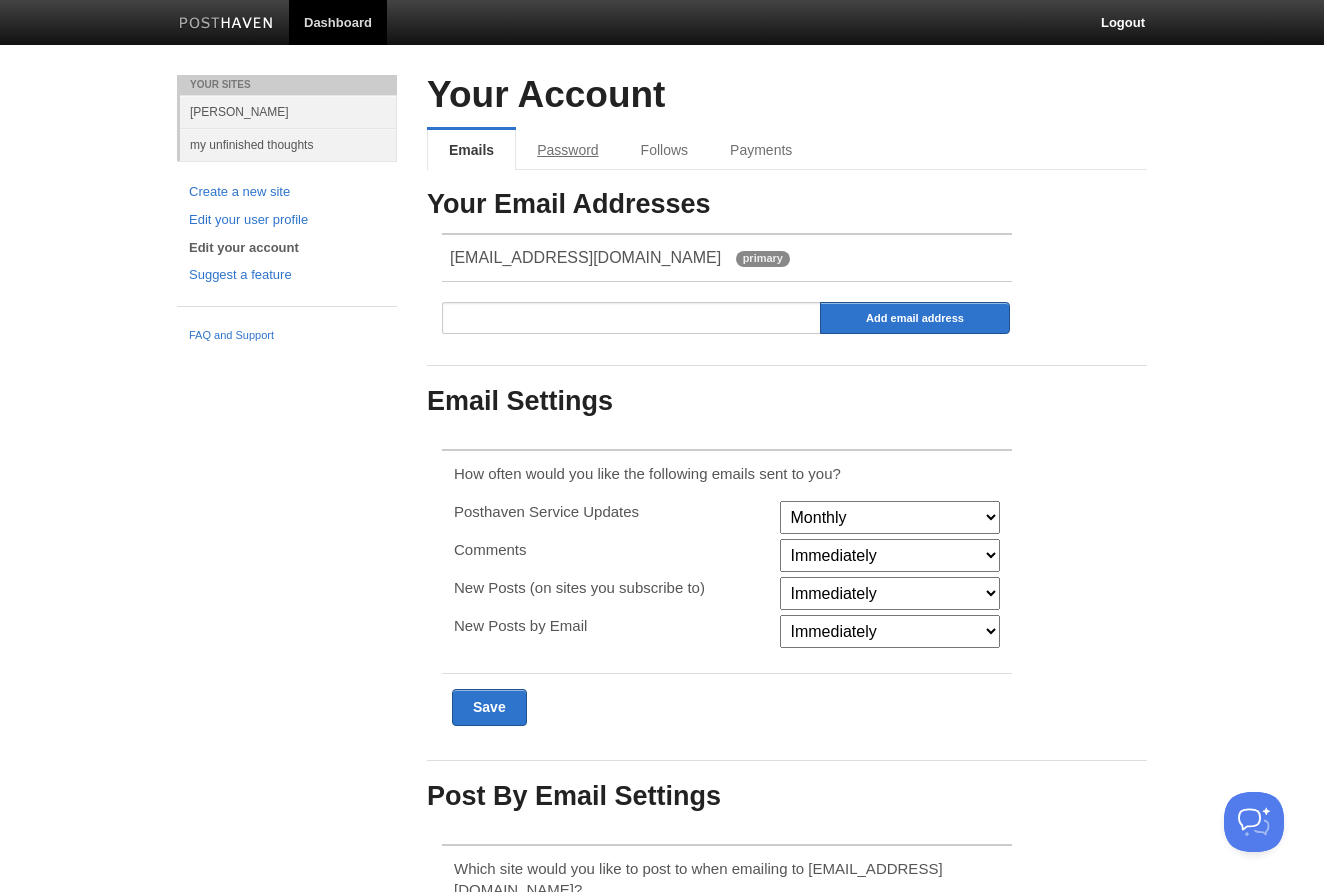 click on "Password" at bounding box center [567, 150] 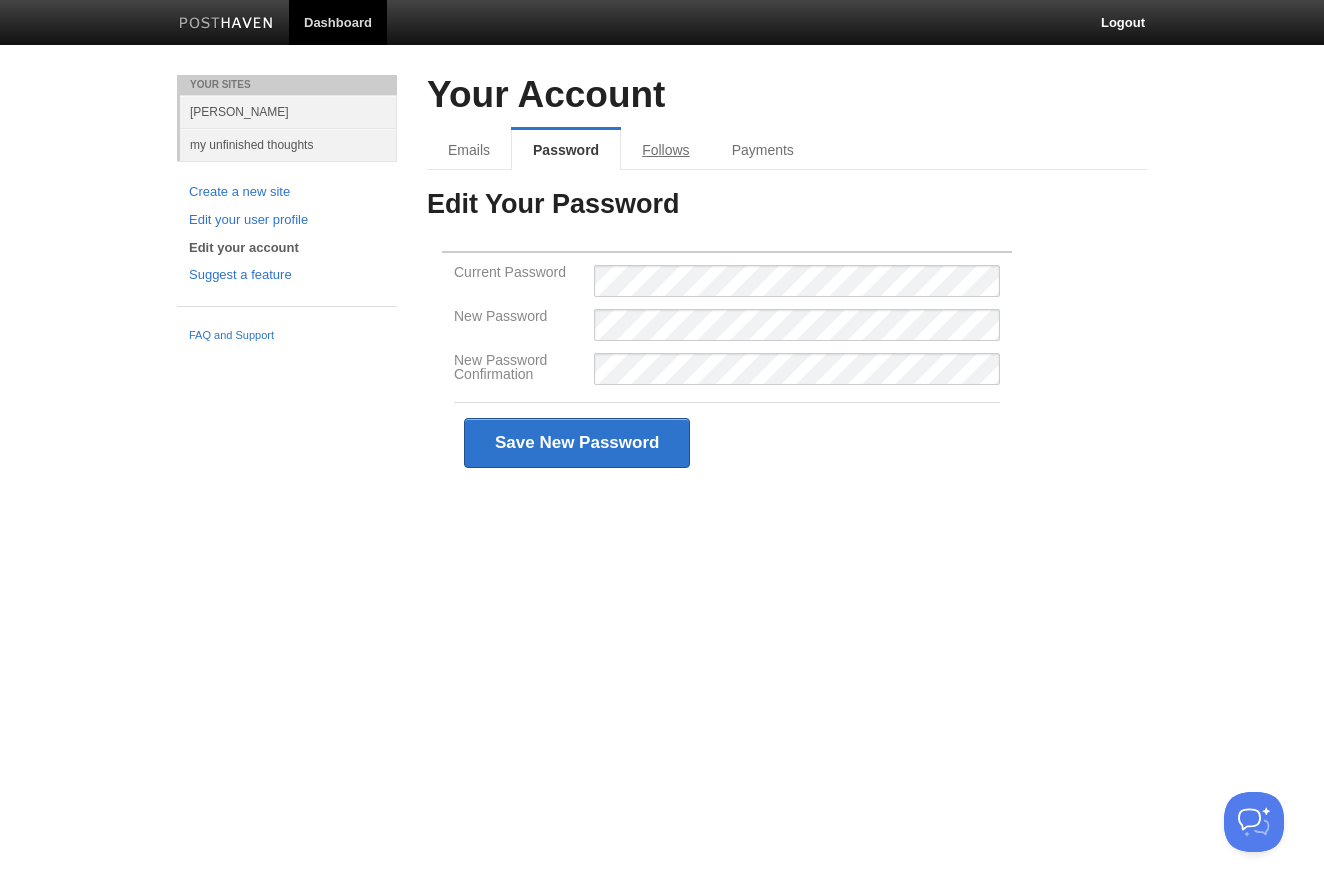 click on "Follows" at bounding box center [665, 150] 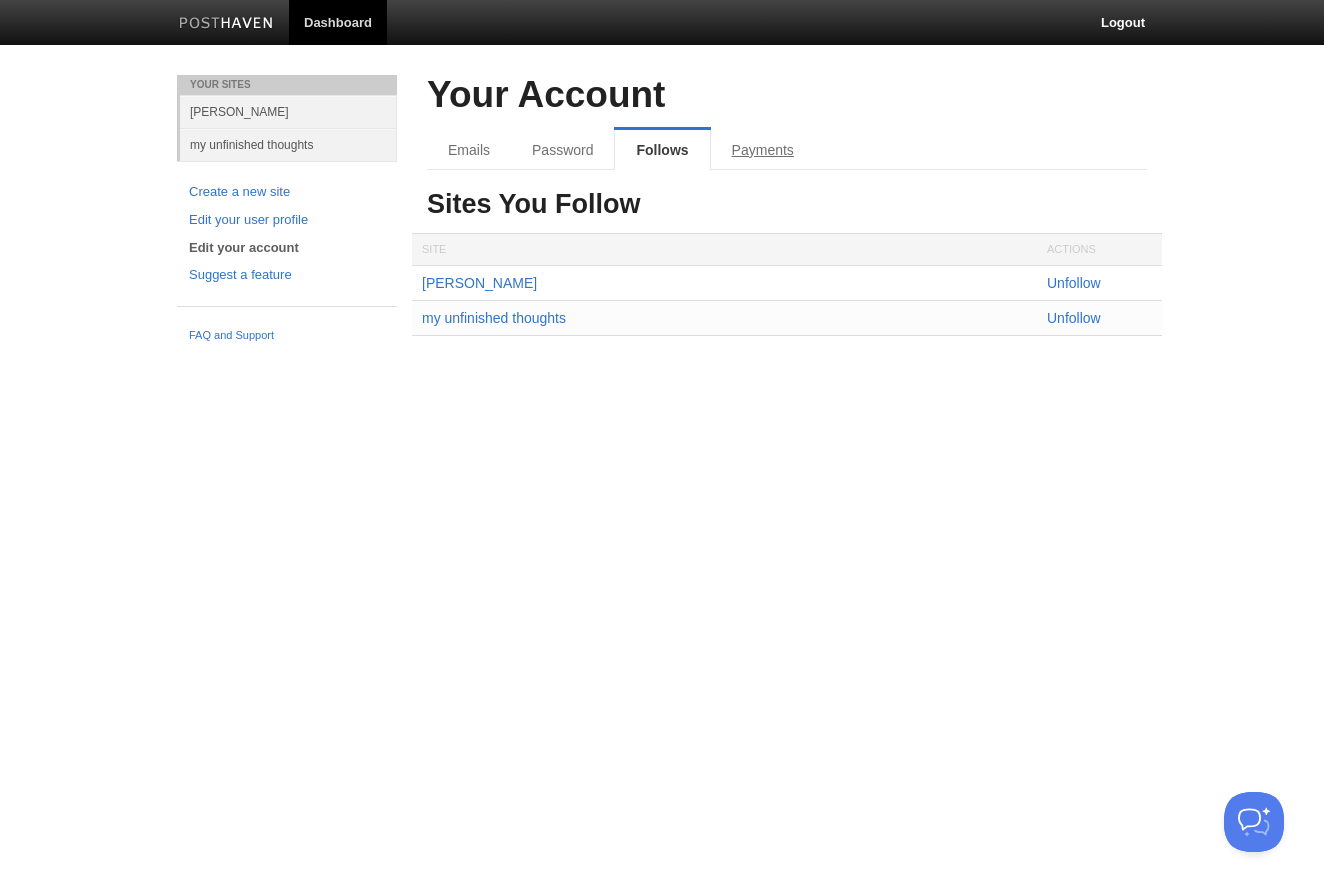 click on "Payments" at bounding box center (763, 150) 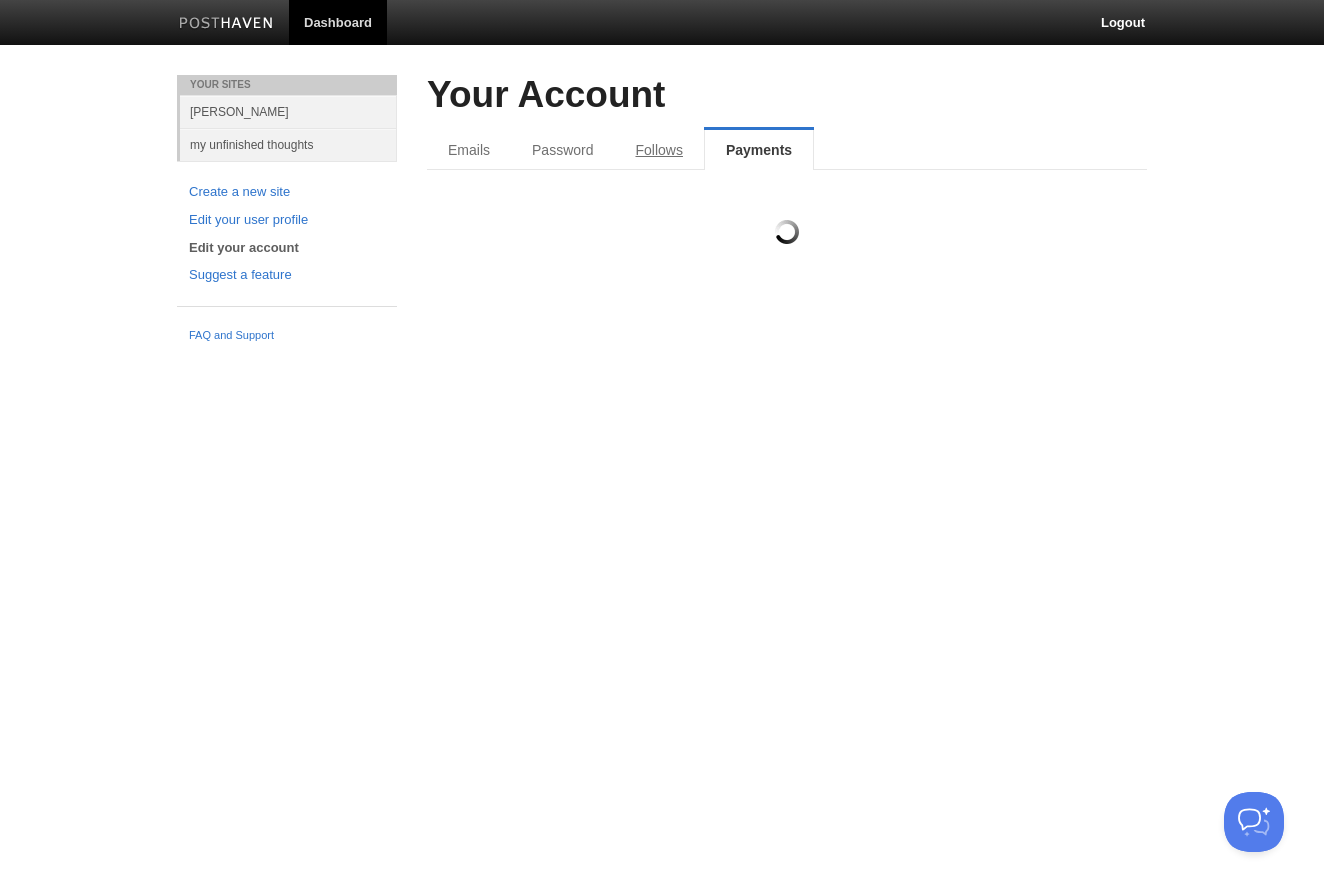 click on "Follows" at bounding box center (658, 150) 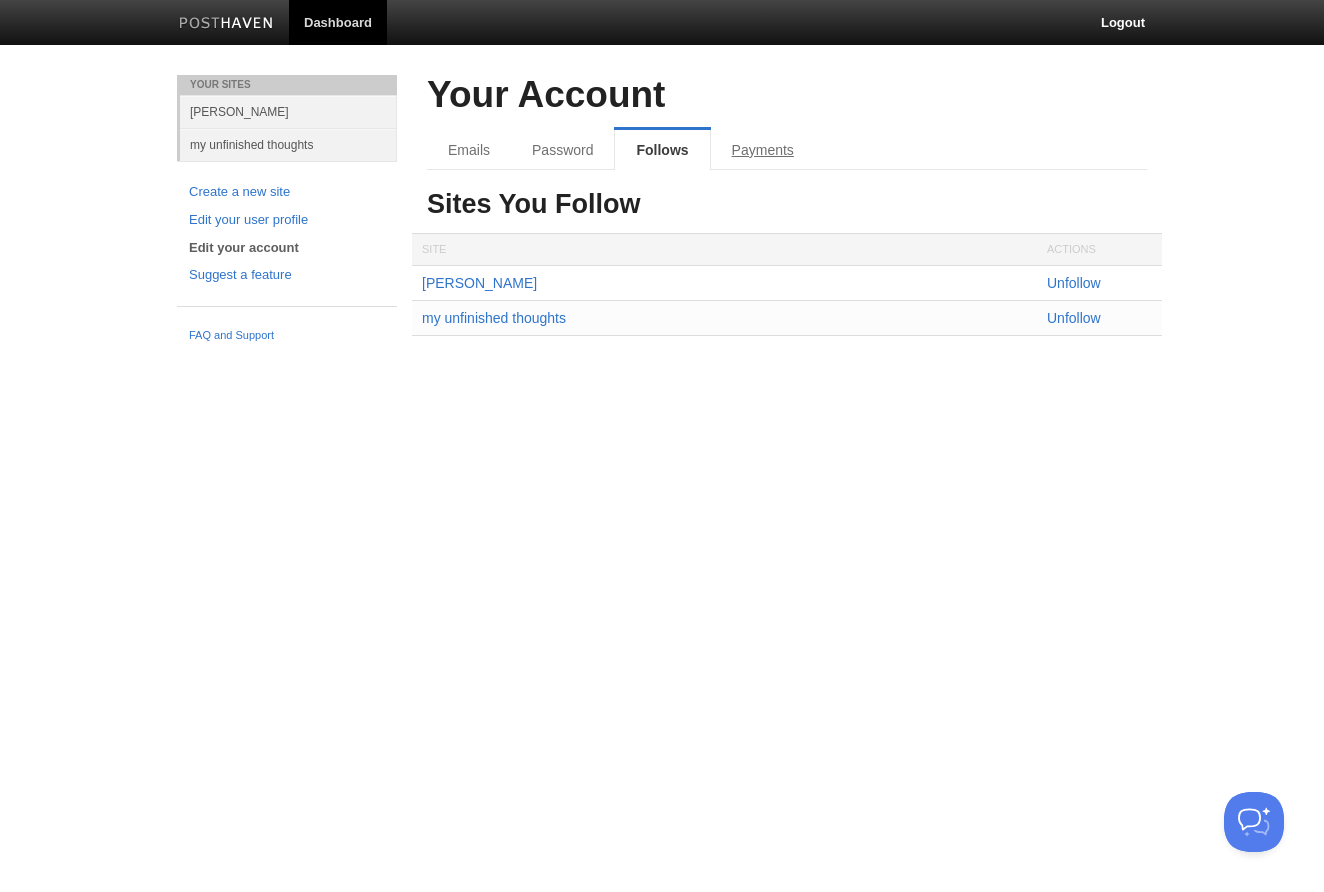 click on "Payments" at bounding box center [763, 150] 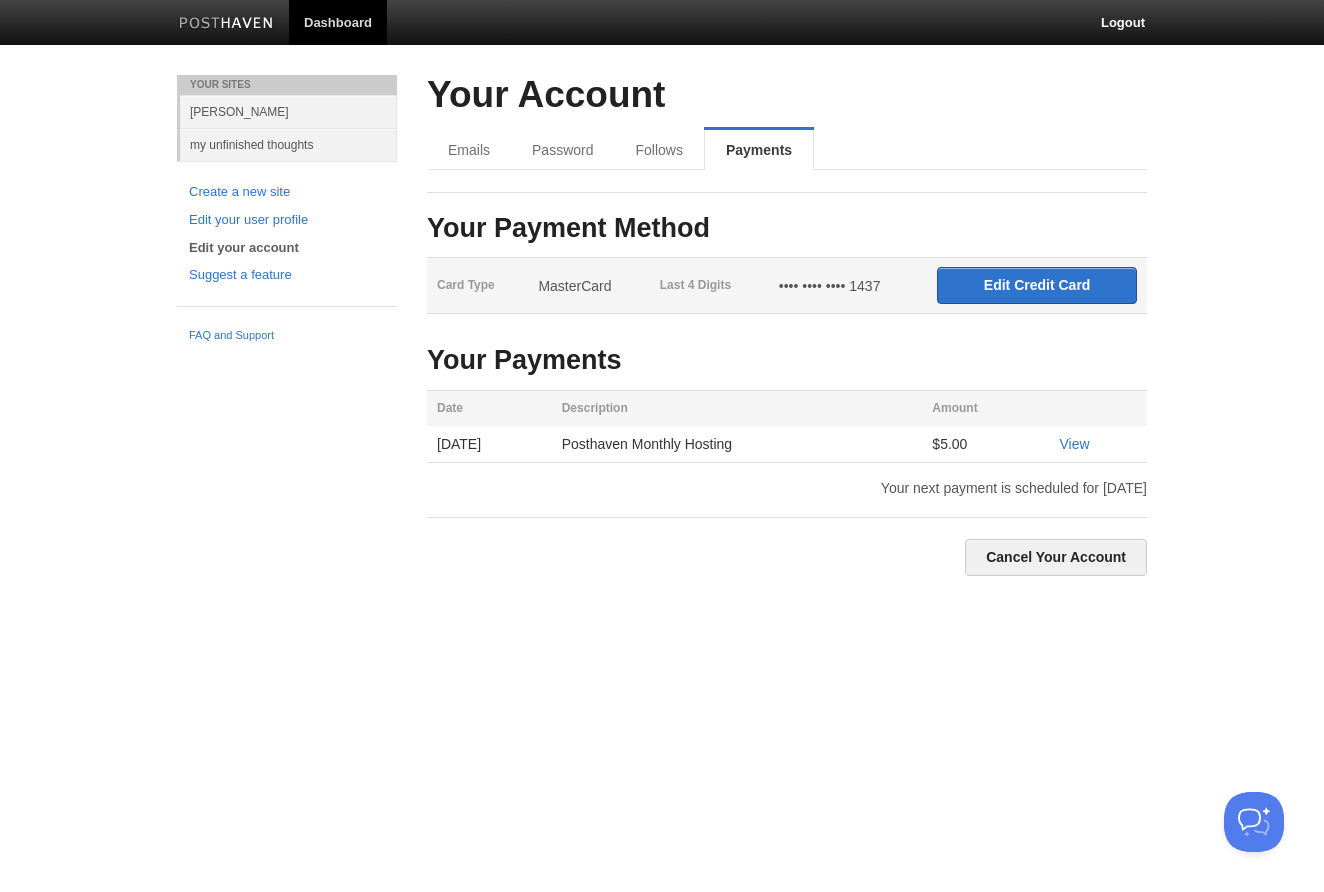 click at bounding box center [226, 24] 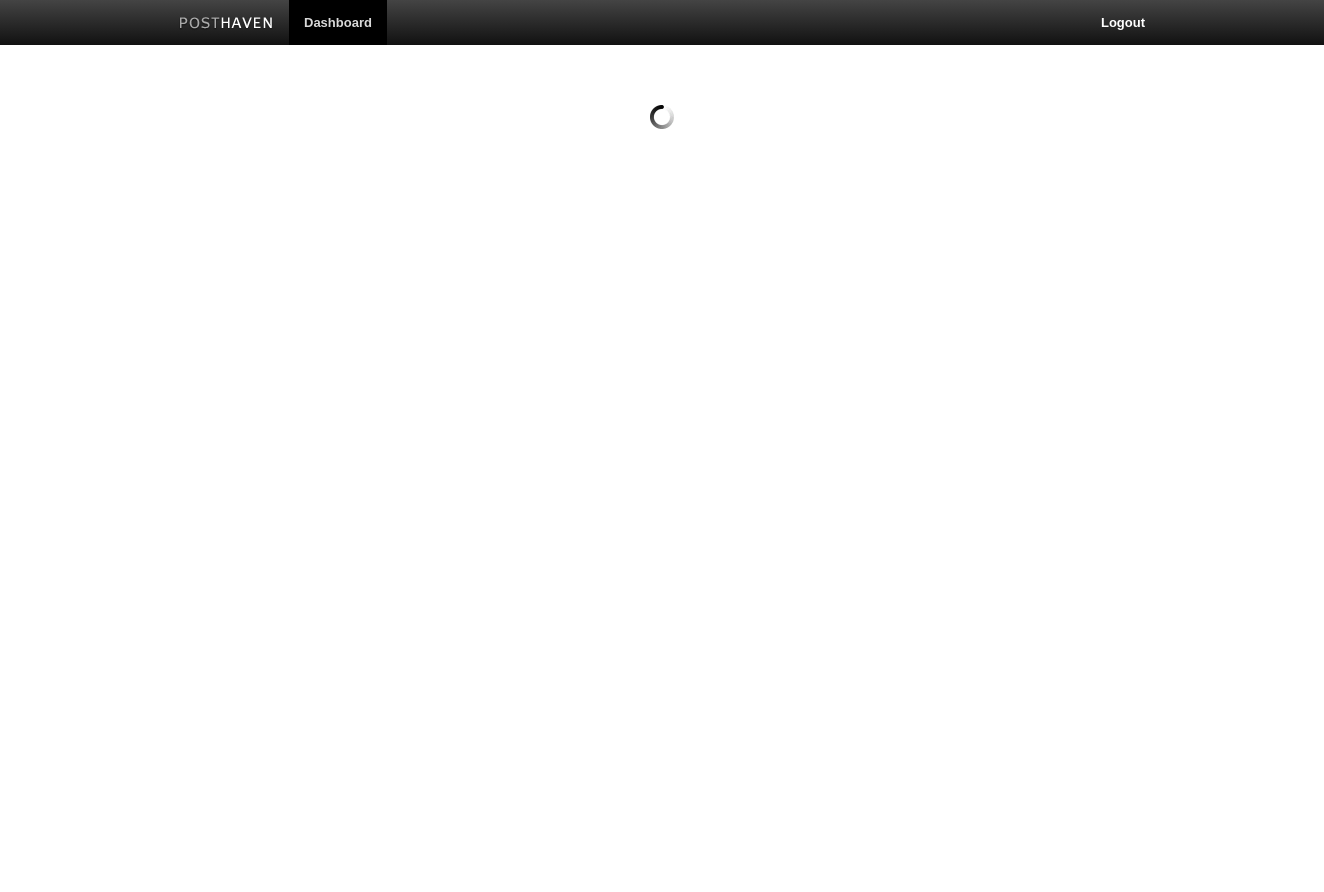 scroll, scrollTop: 0, scrollLeft: 0, axis: both 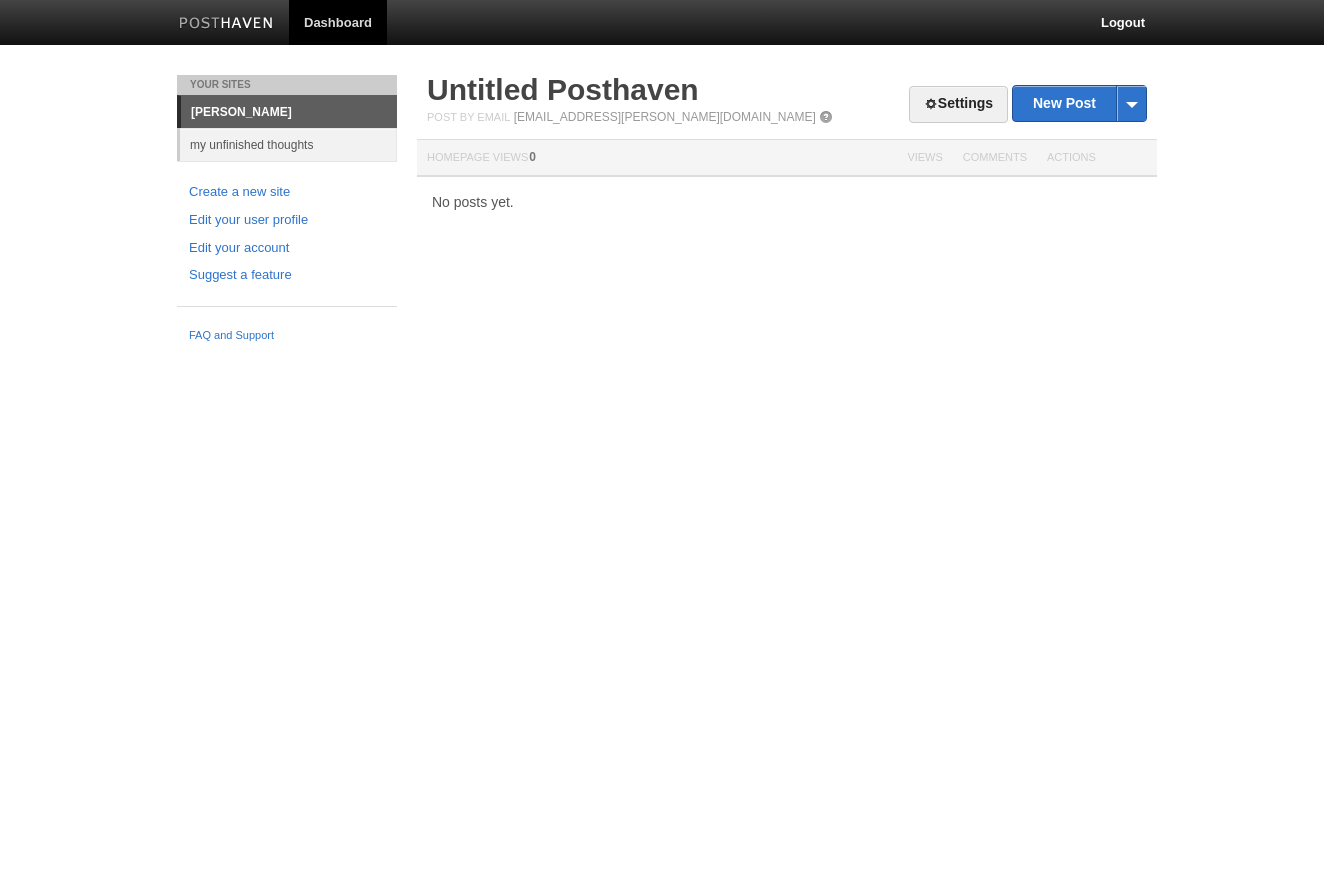 click on "my unfinished thoughts" at bounding box center [288, 144] 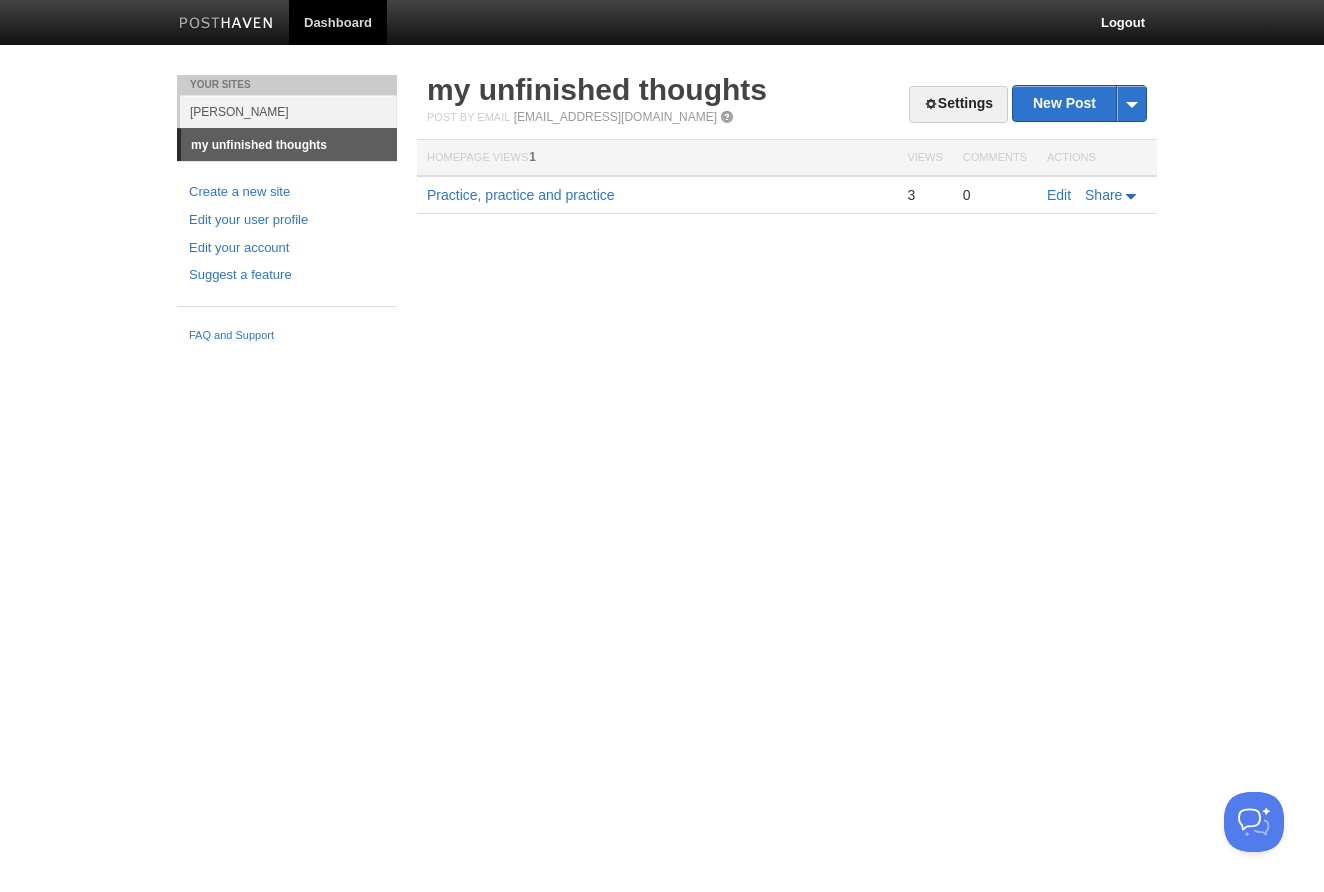 scroll, scrollTop: 0, scrollLeft: 0, axis: both 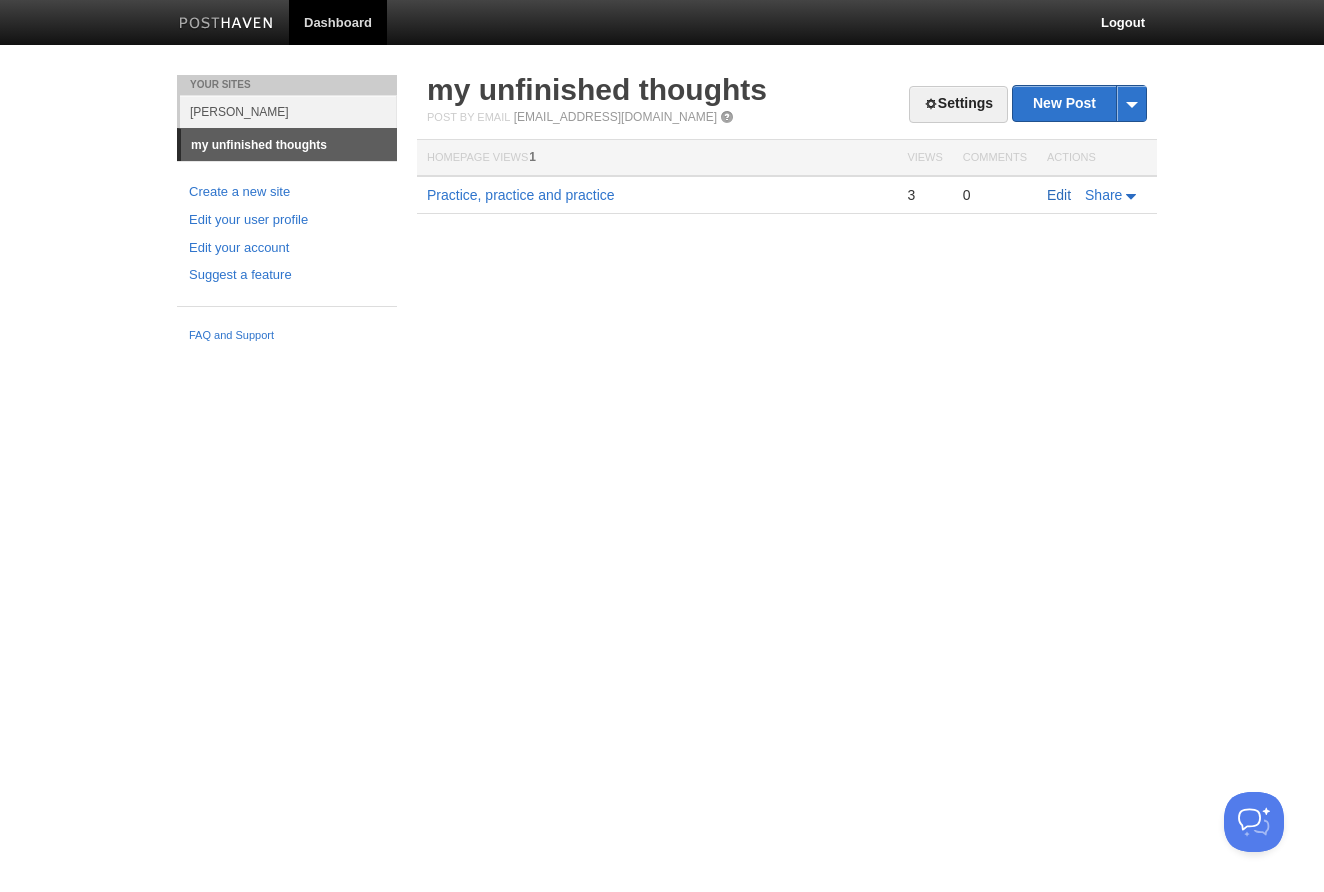 click on "Edit" at bounding box center (1059, 195) 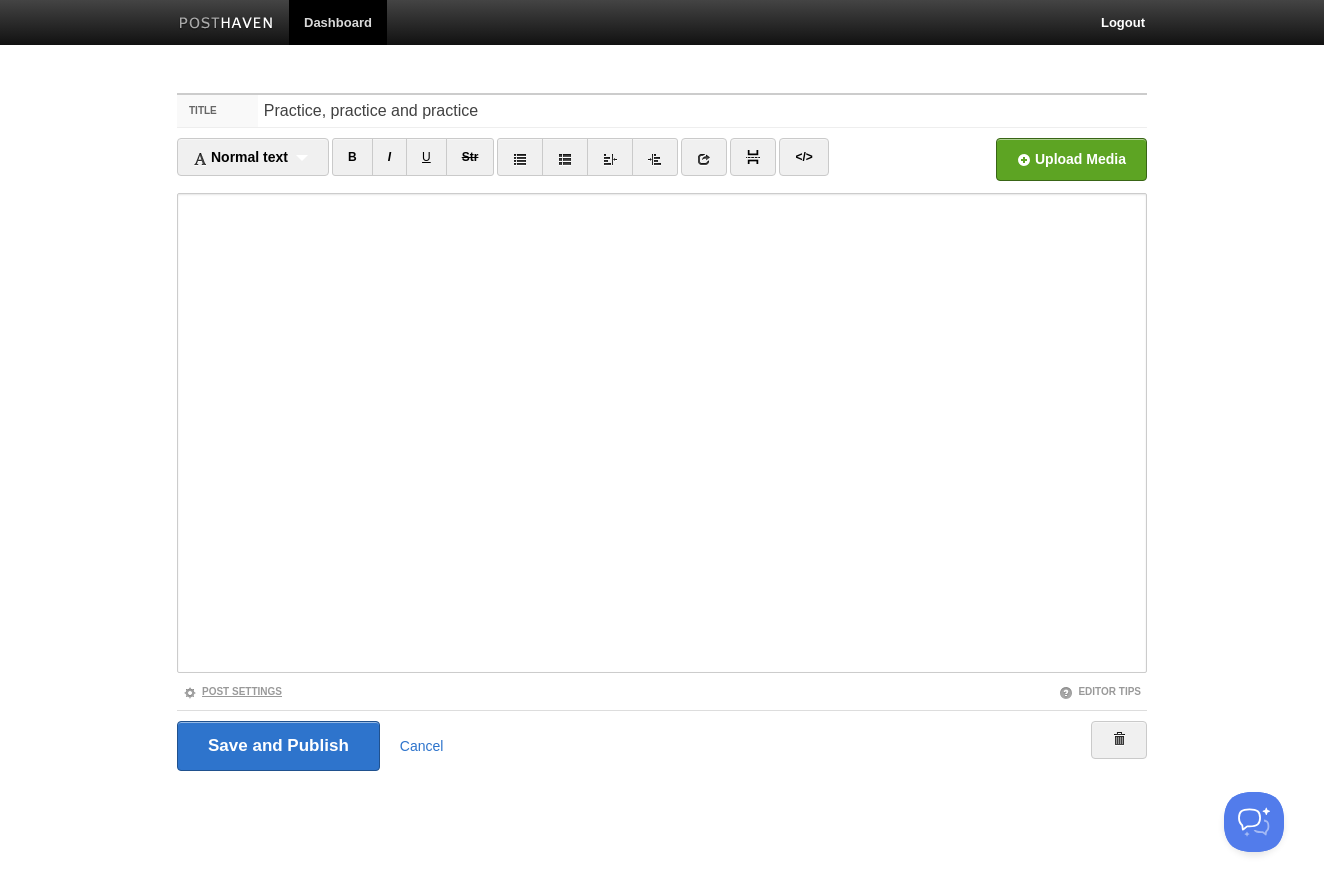 click on "Post Settings" at bounding box center (232, 691) 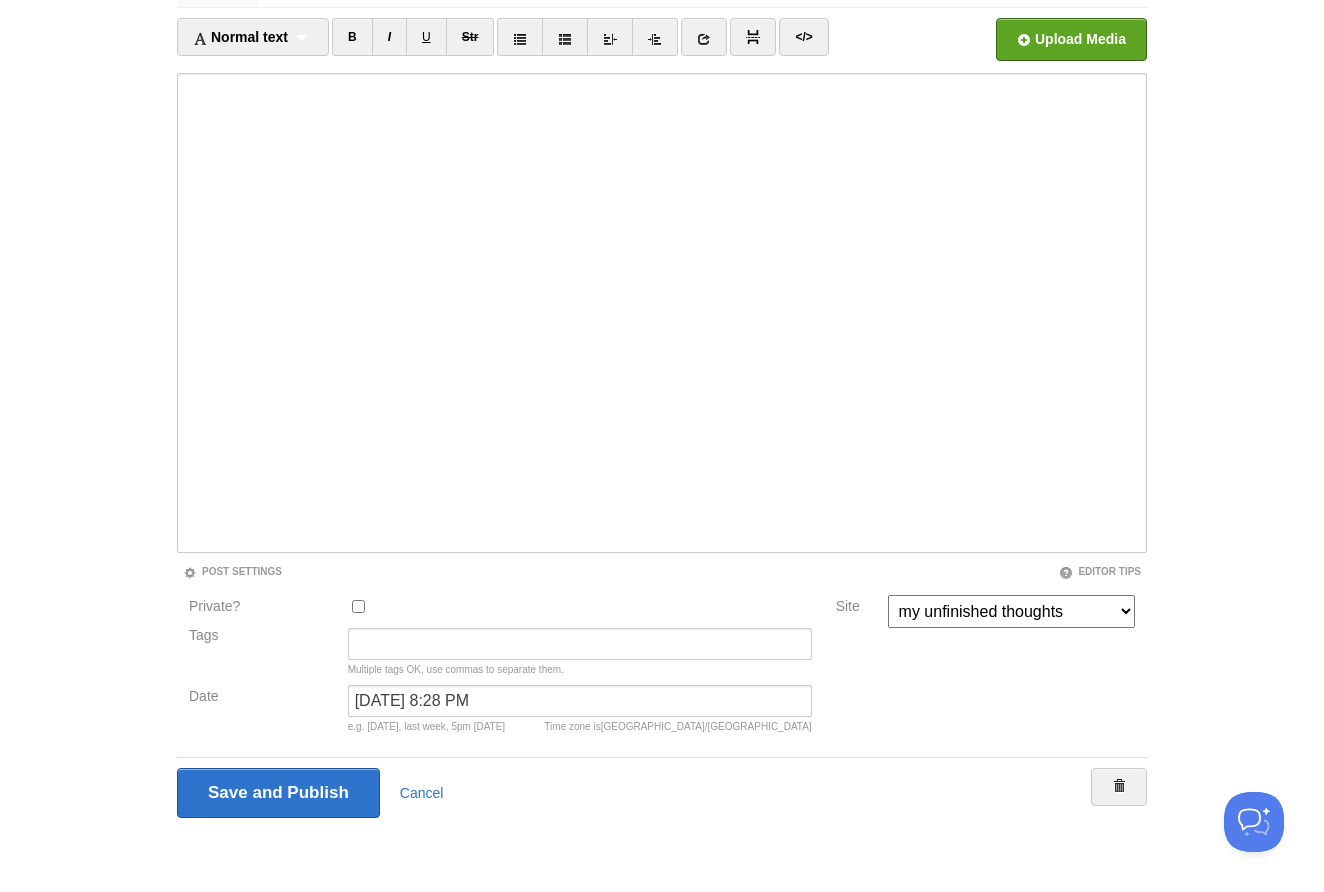 scroll, scrollTop: 119, scrollLeft: 0, axis: vertical 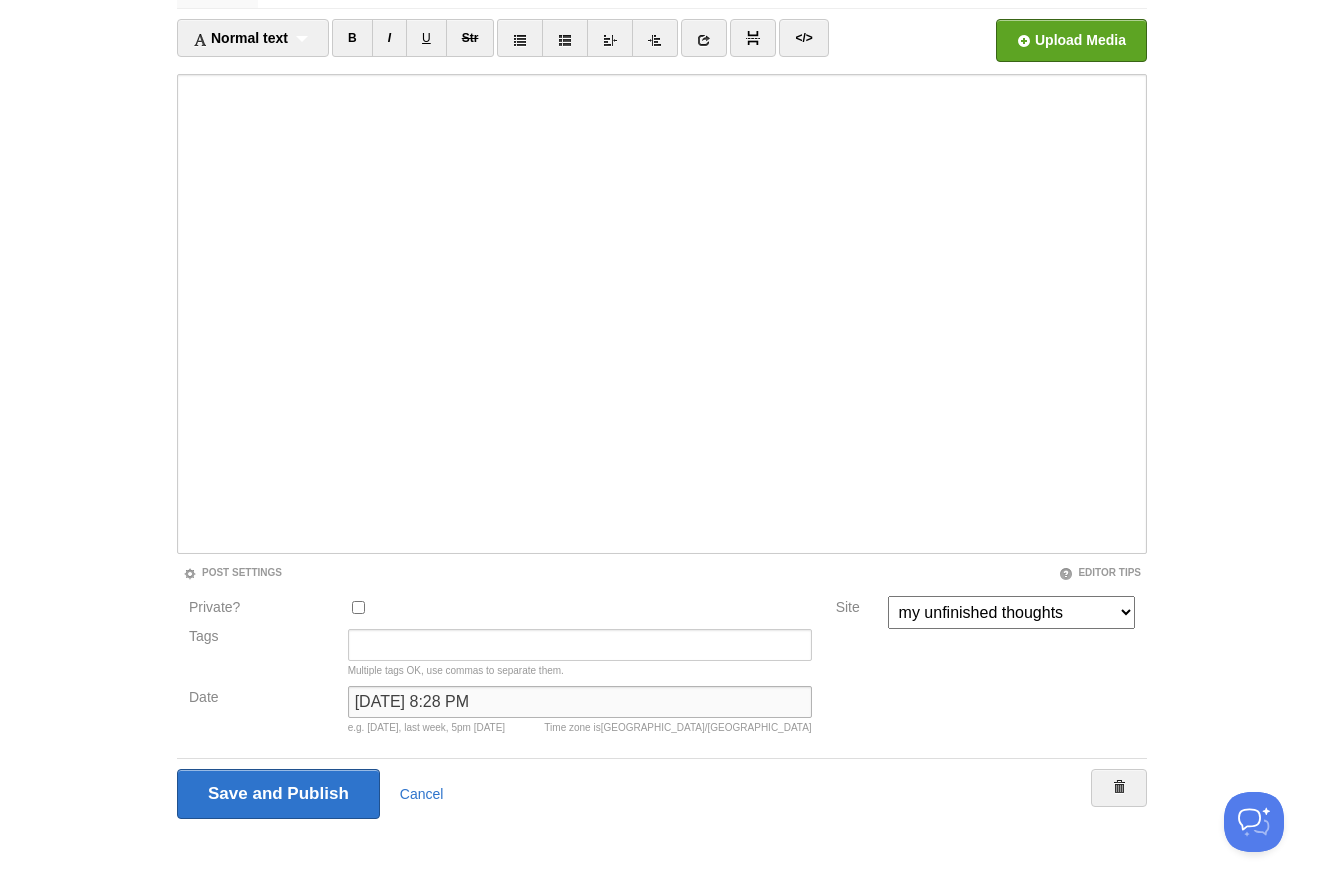 click on "July 7, 2025 at 8:28 PM" at bounding box center (580, 702) 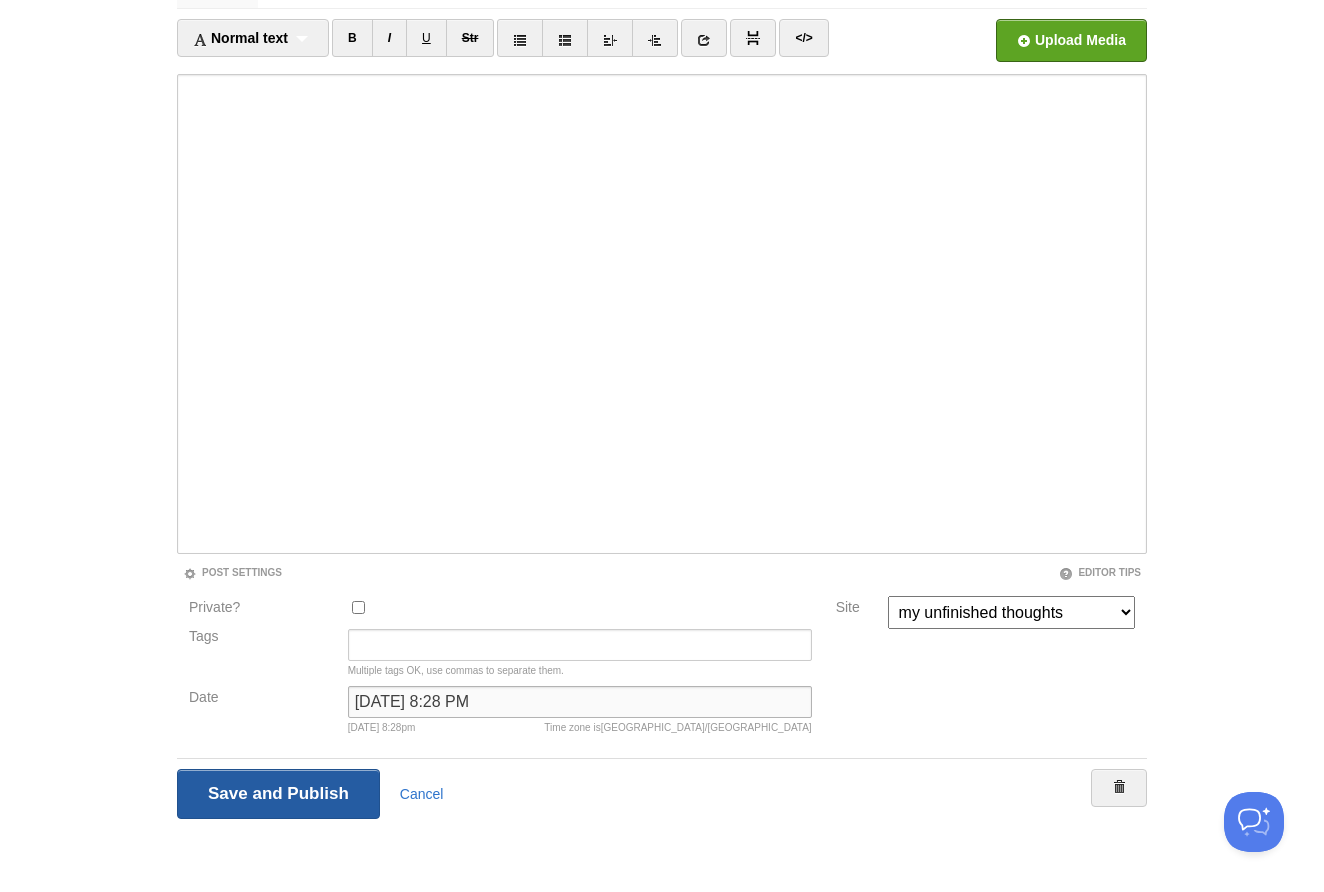 type on "July 6, 2025 at 8:28 PM" 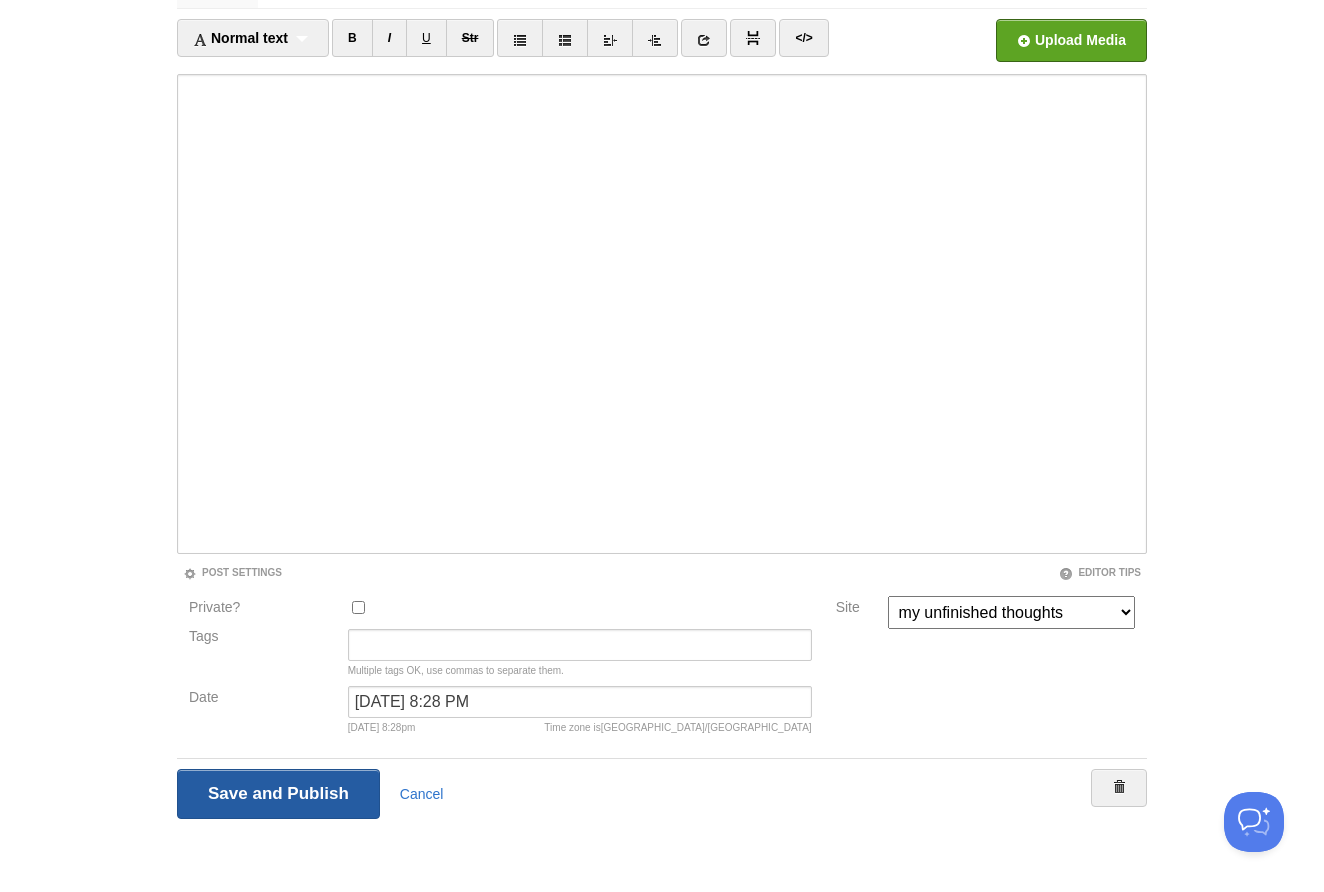 click on "Save and Publish" at bounding box center [278, 794] 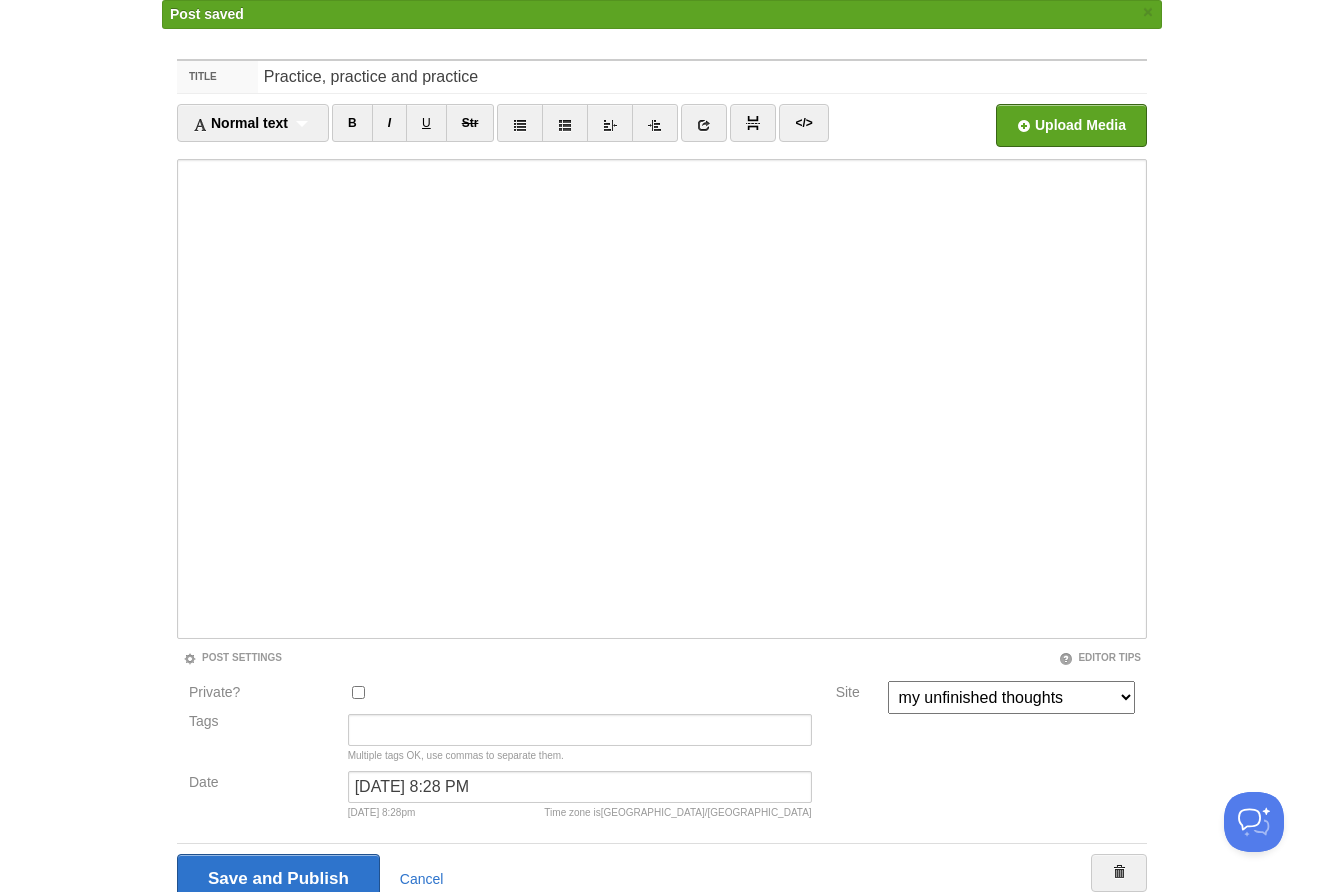 scroll, scrollTop: 0, scrollLeft: 0, axis: both 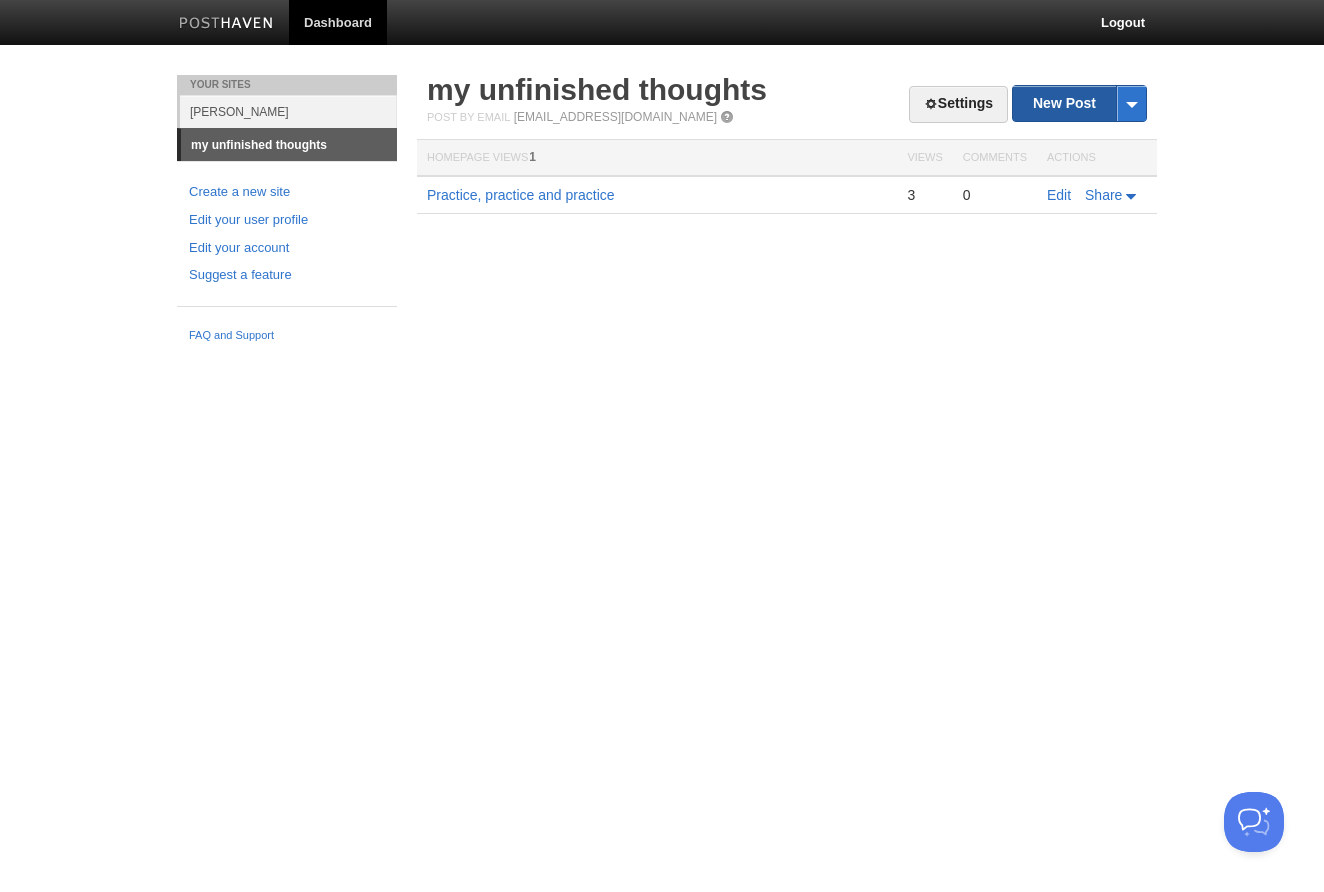 click on "New Post" at bounding box center [1079, 103] 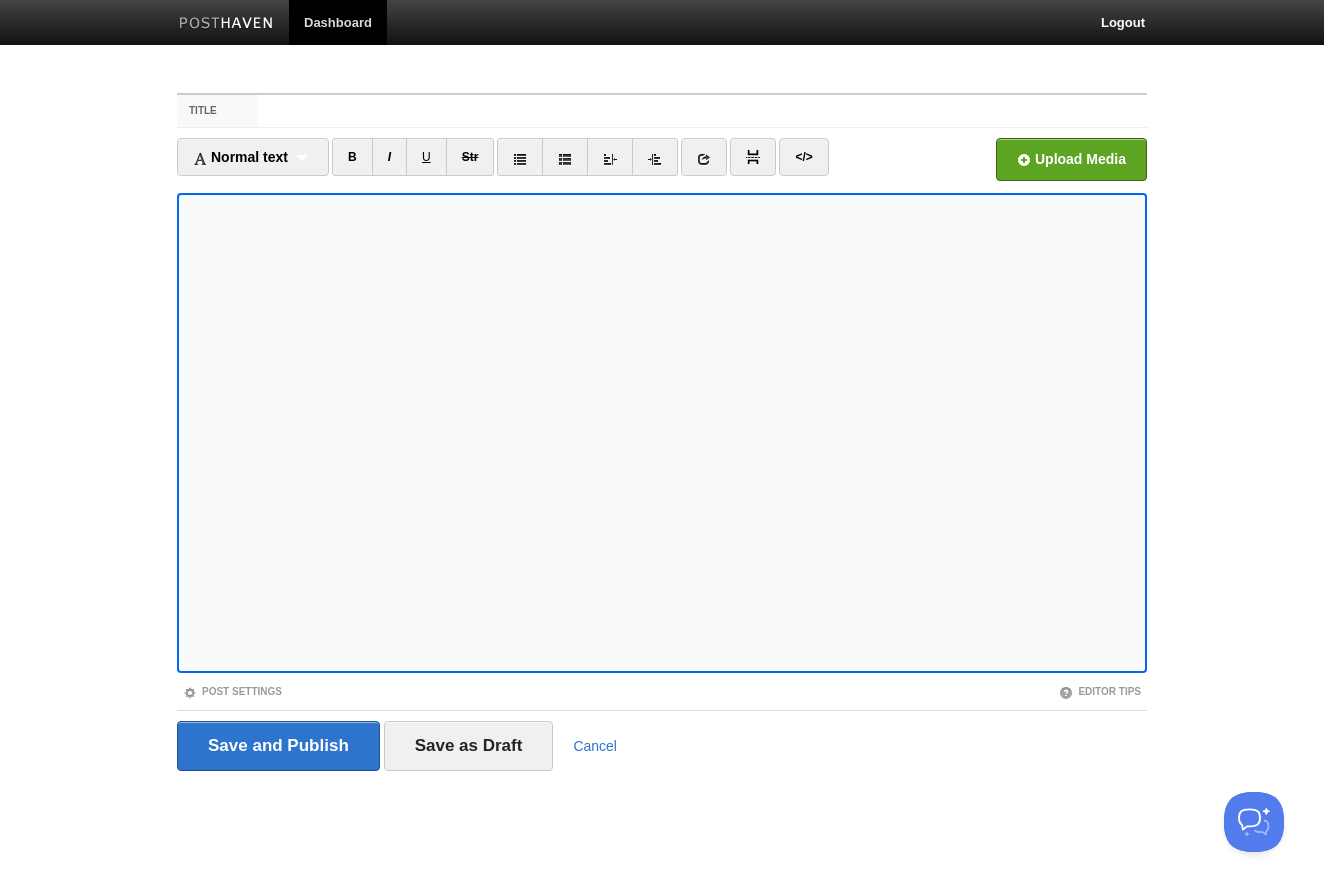 click on "Save and Publish
Save as Draft
Cancel" at bounding box center (662, 746) 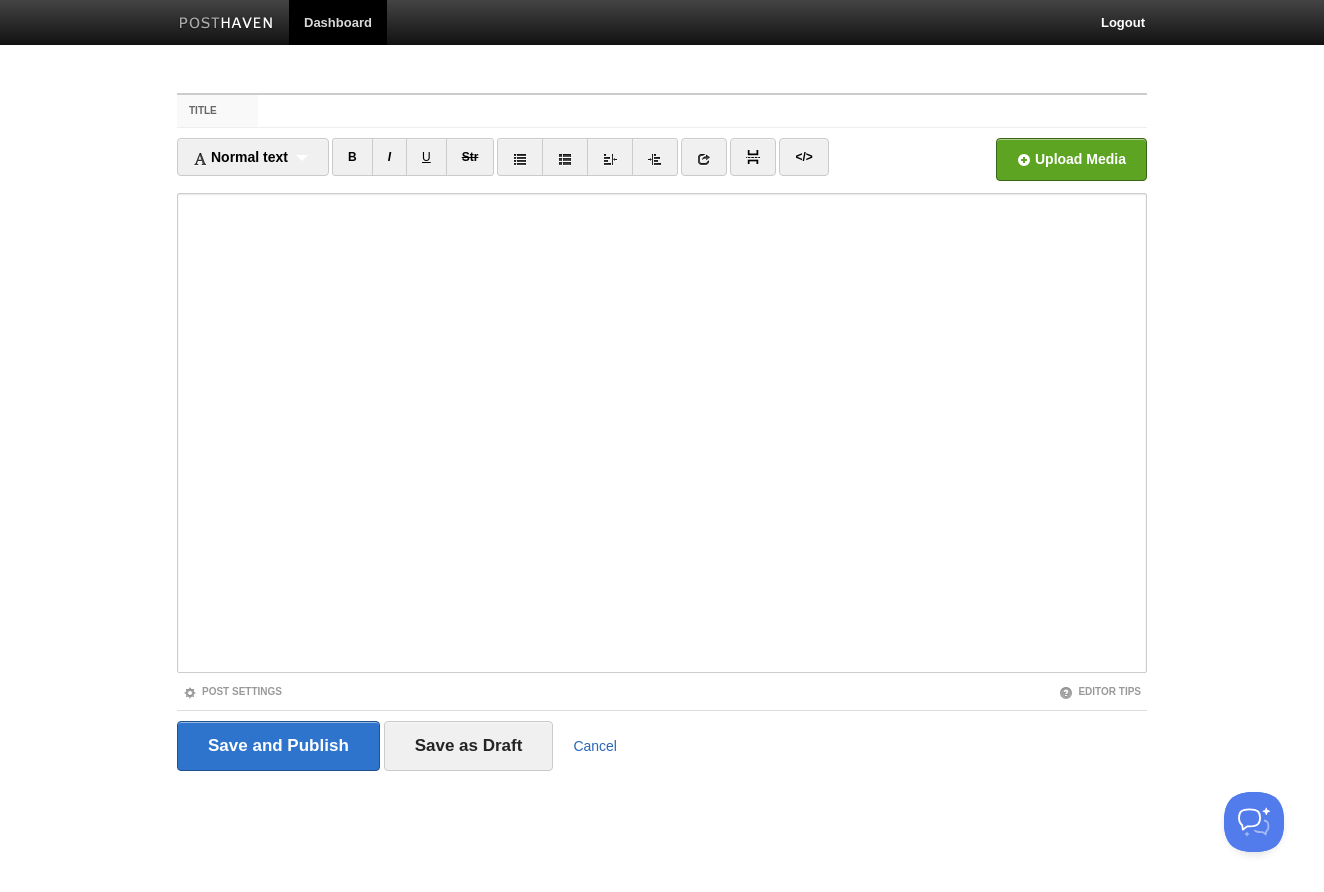 click on "Cancel" at bounding box center (595, 746) 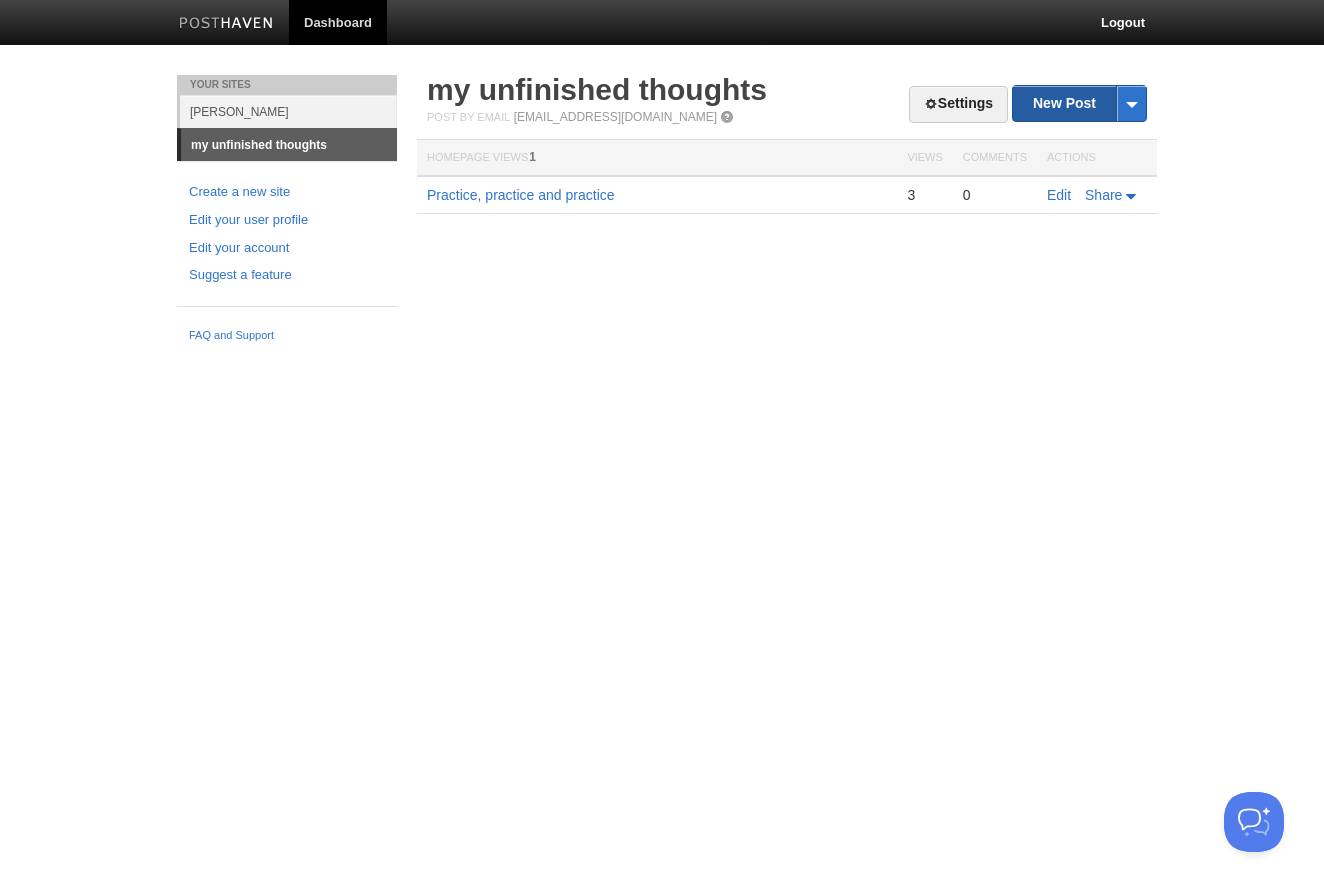click on "New Post" at bounding box center (1079, 103) 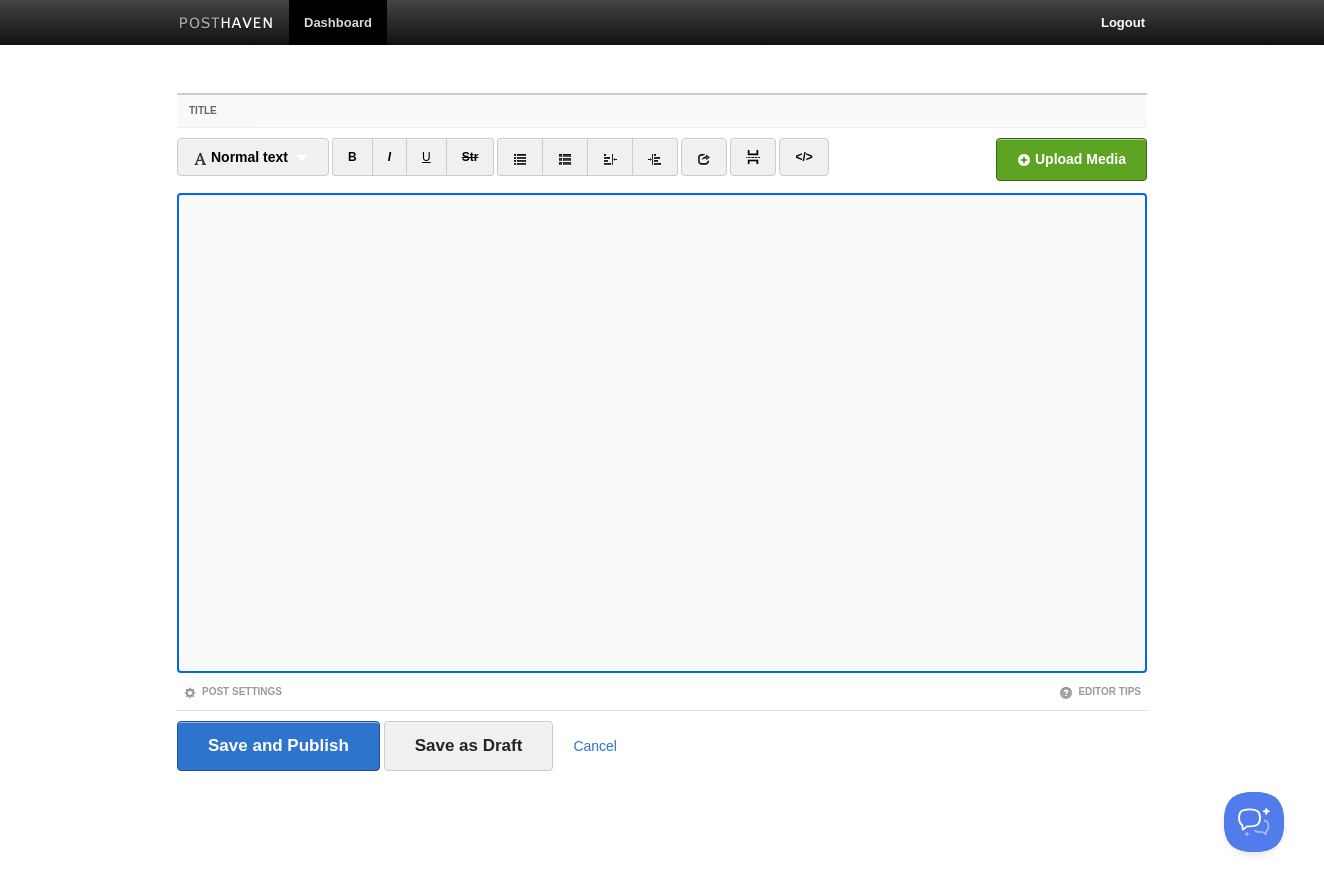 click on "Title" at bounding box center (702, 111) 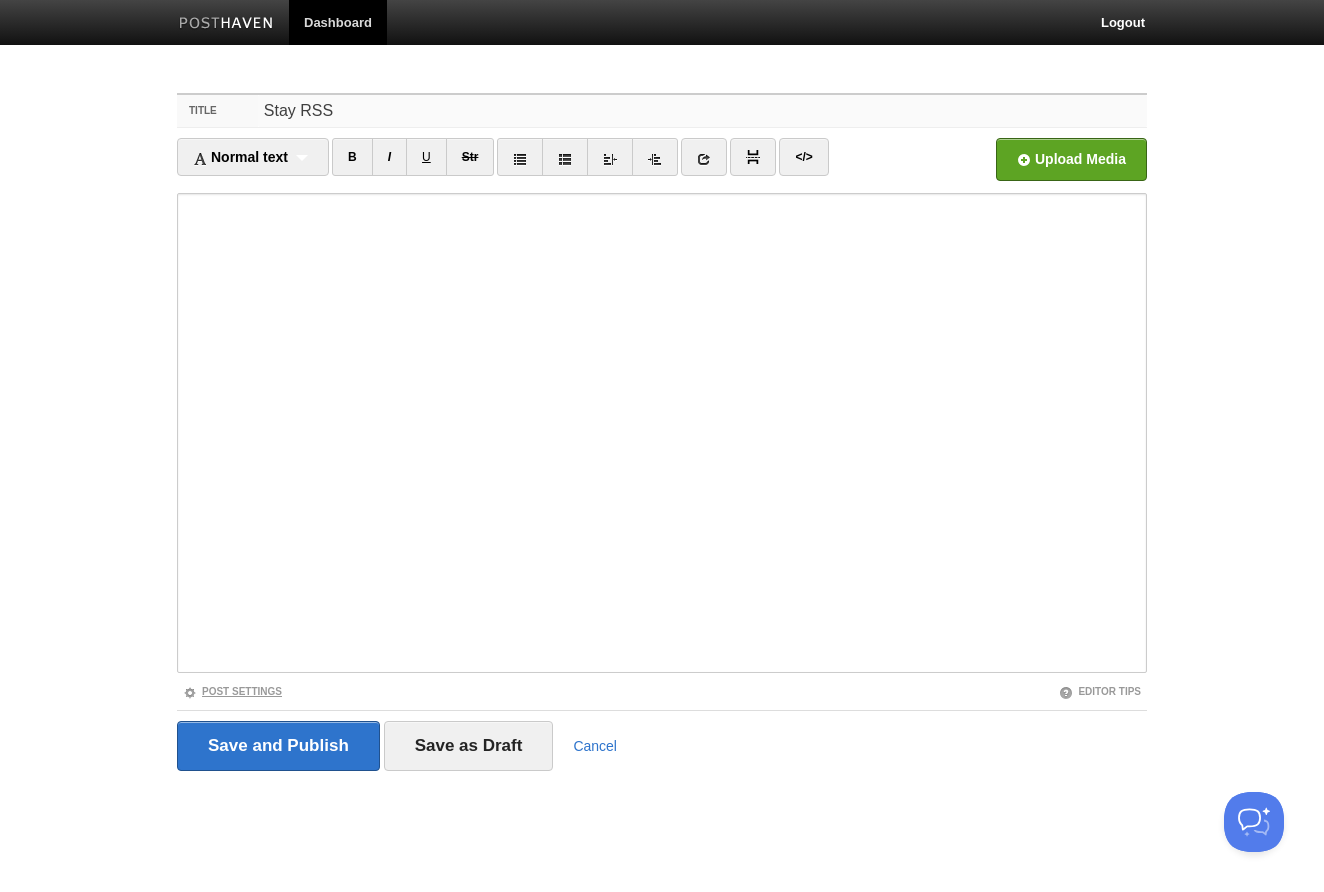 type on "Stay RSS" 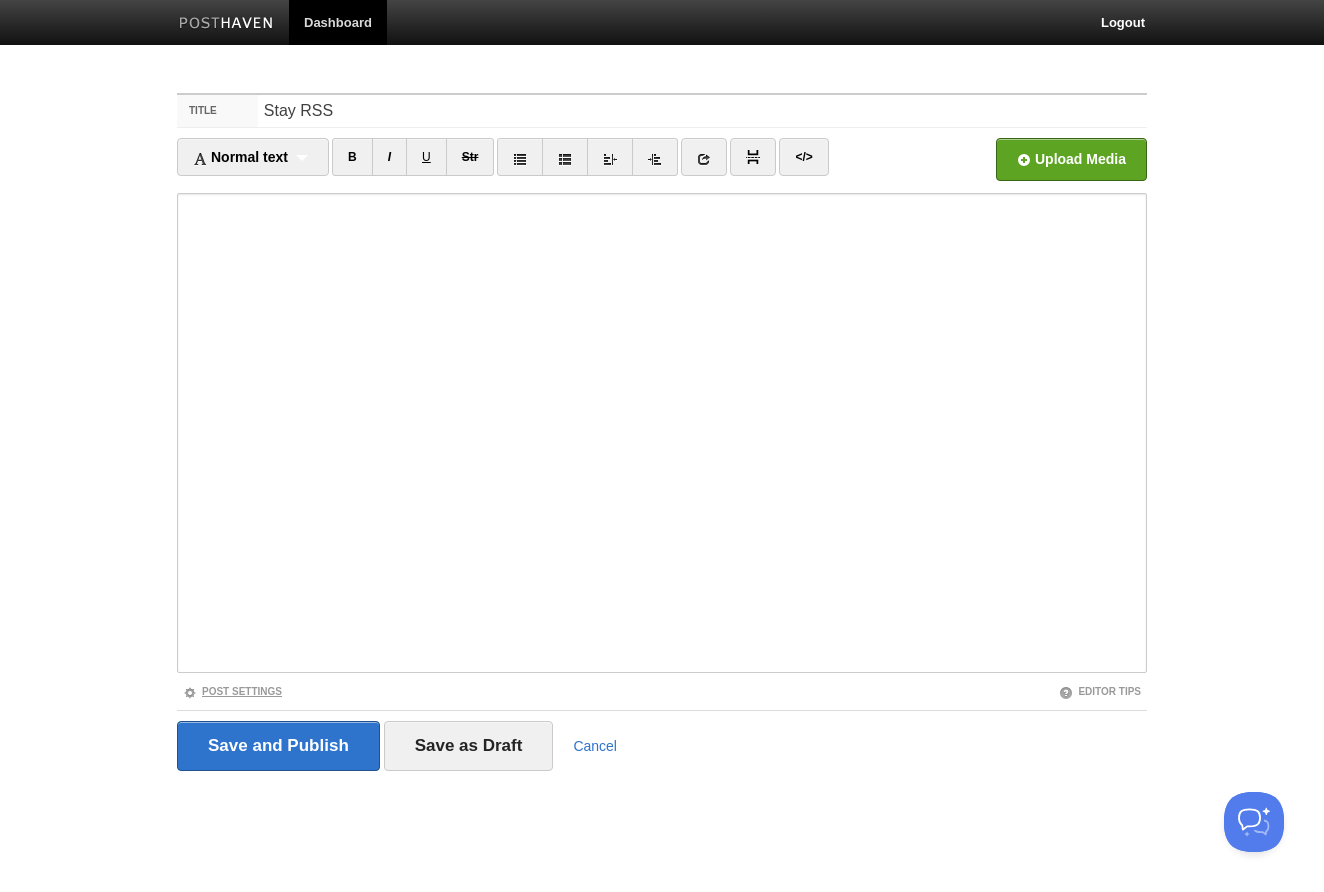 click on "Post Settings" at bounding box center (232, 691) 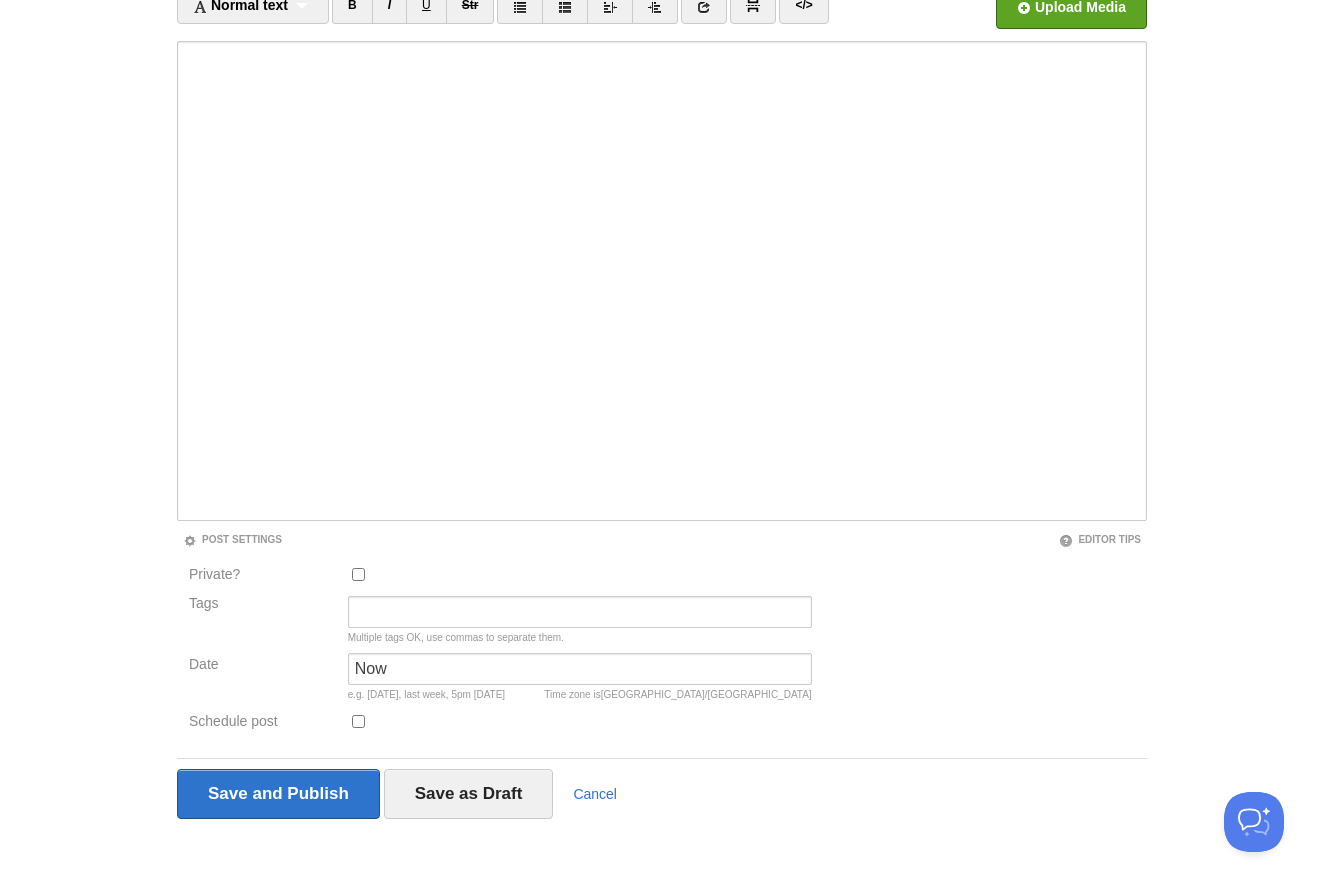 scroll, scrollTop: 151, scrollLeft: 0, axis: vertical 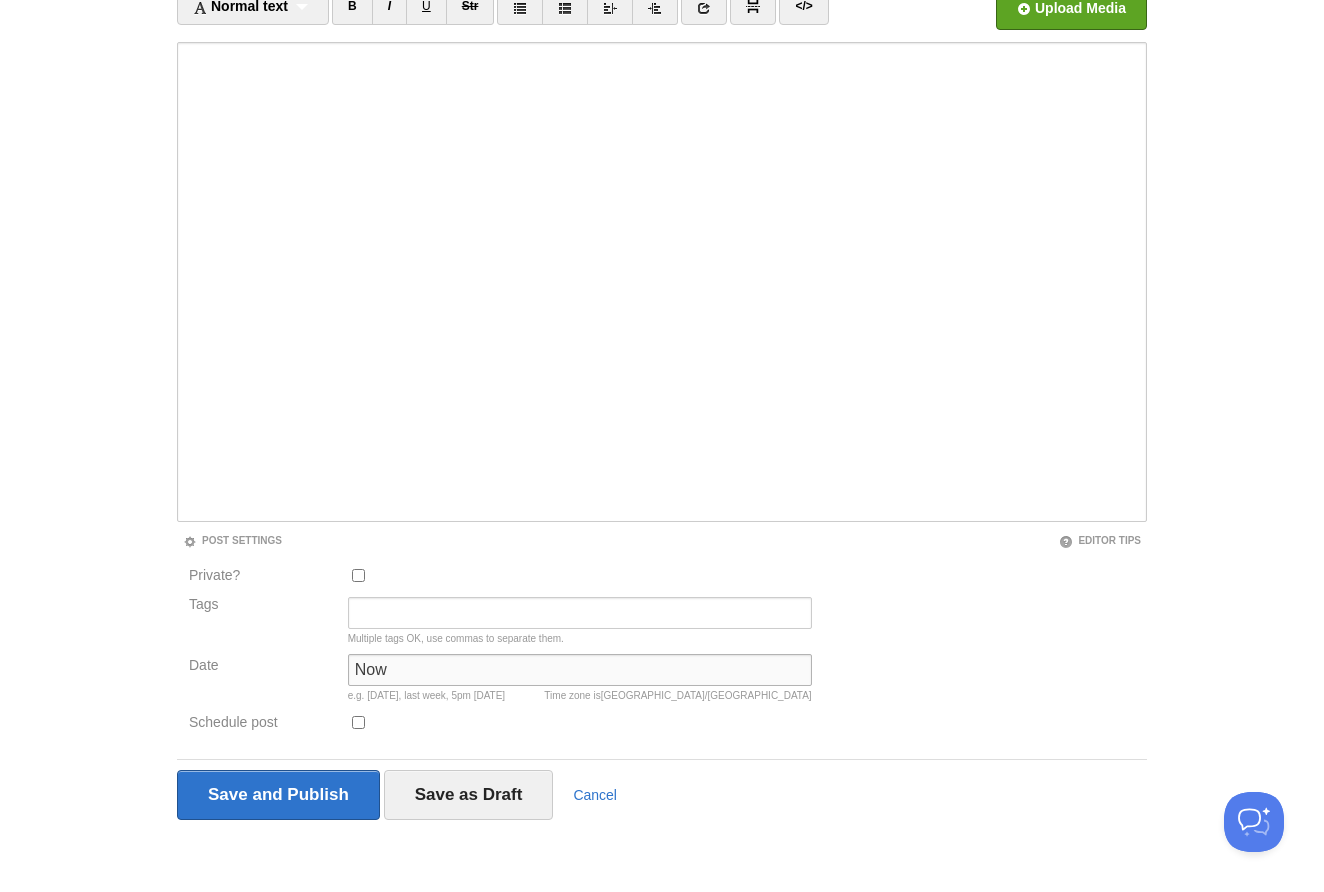 click on "Now" at bounding box center [580, 670] 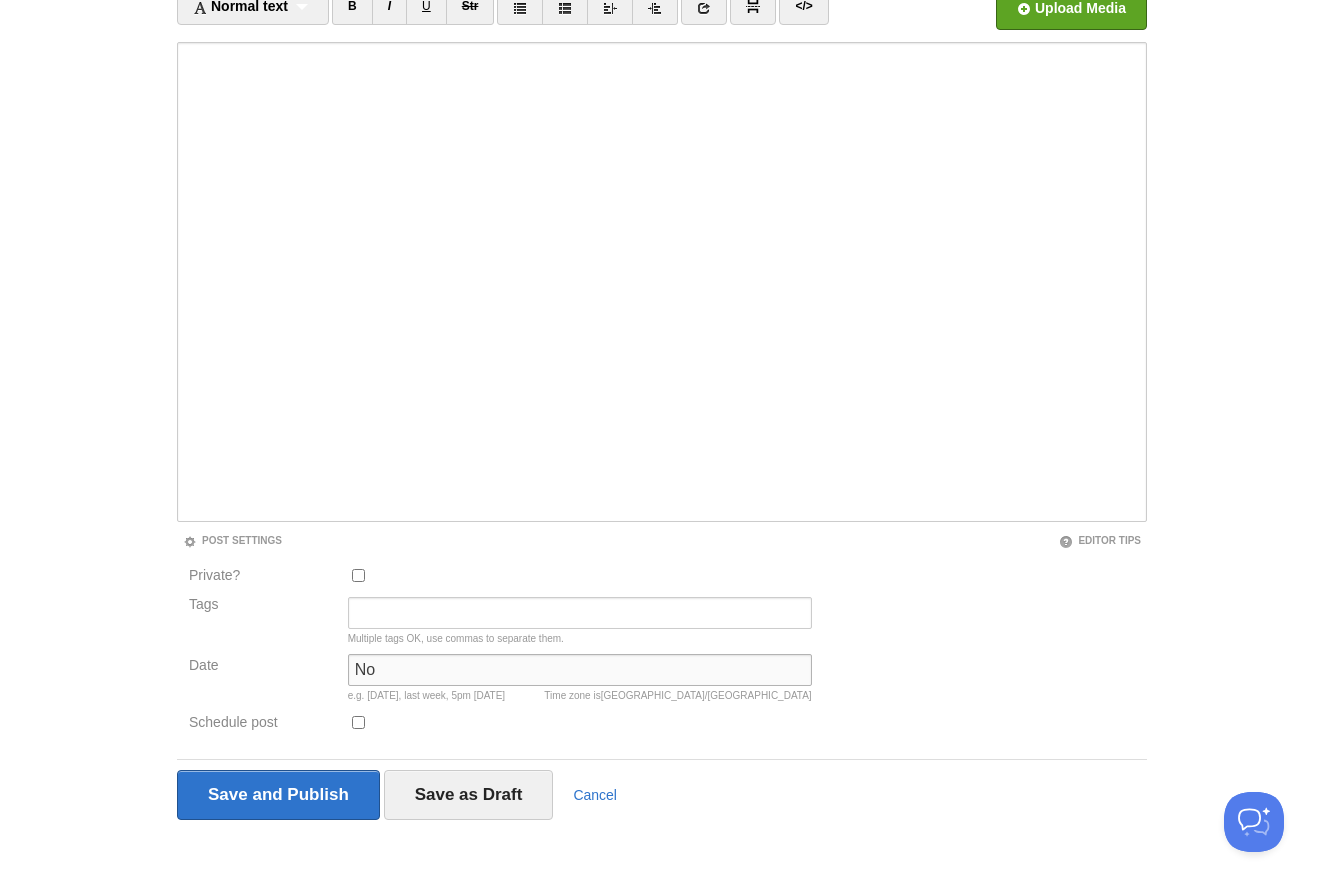 type on "N" 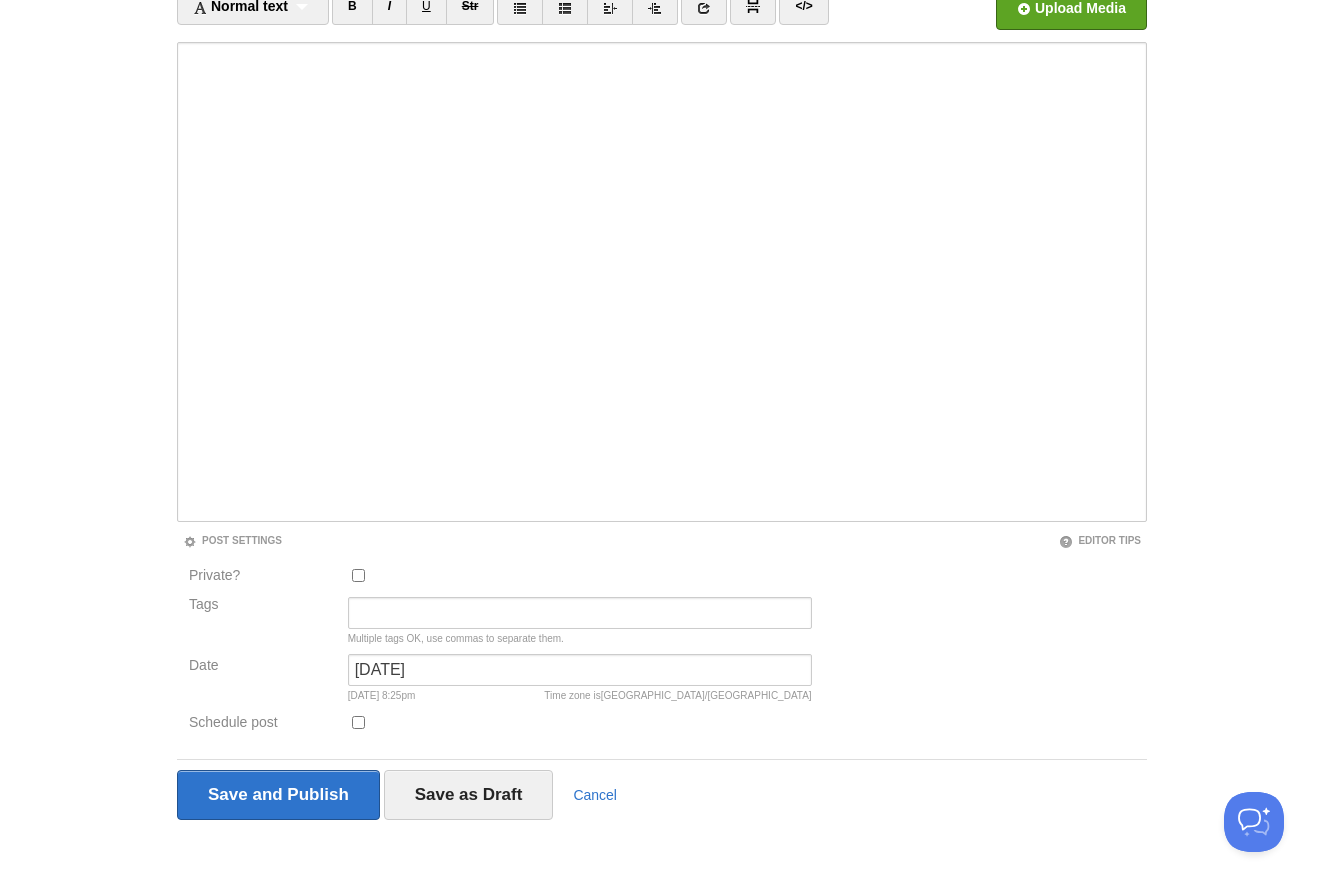 click at bounding box center (580, 727) 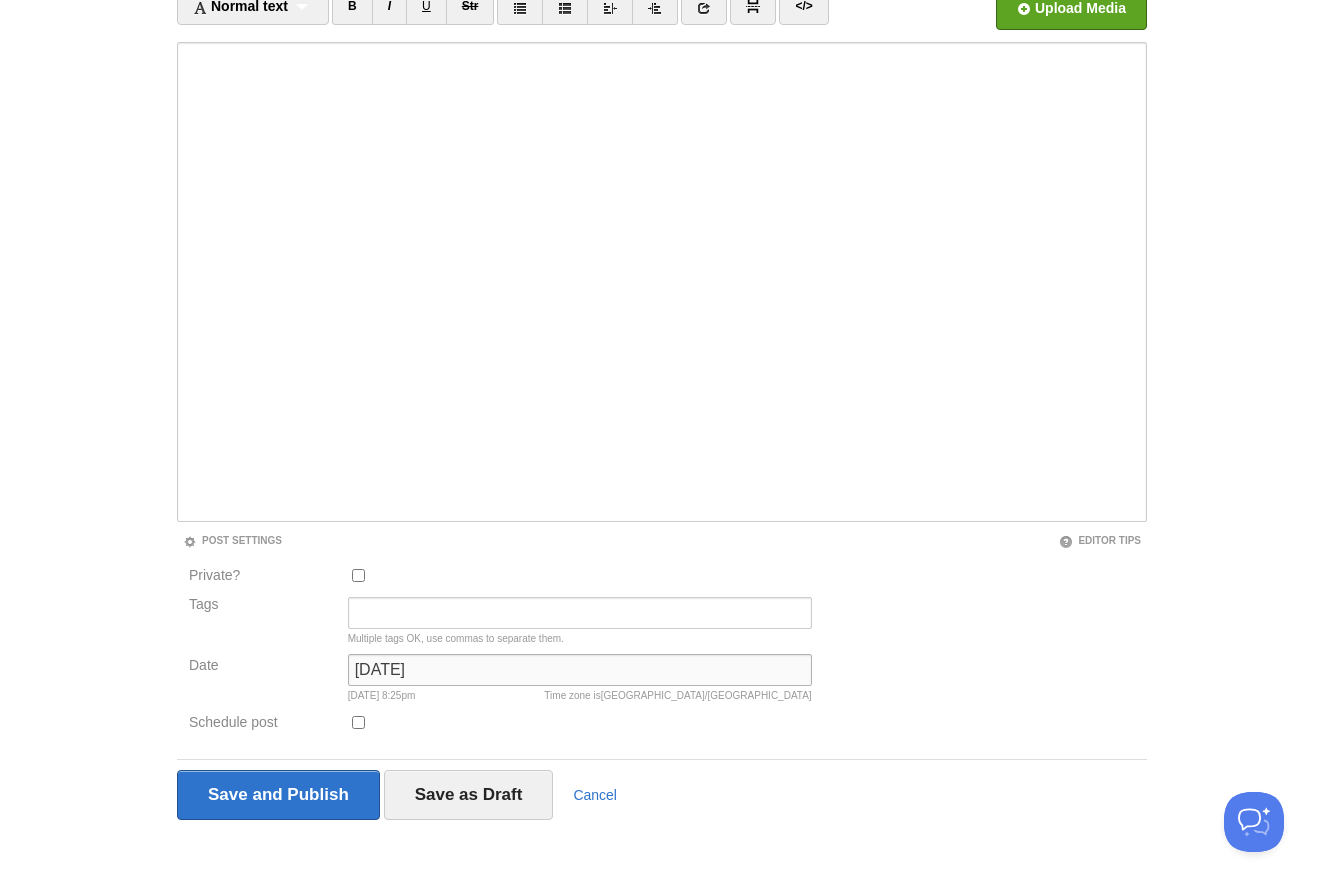 click on "2025 August 18" at bounding box center (580, 670) 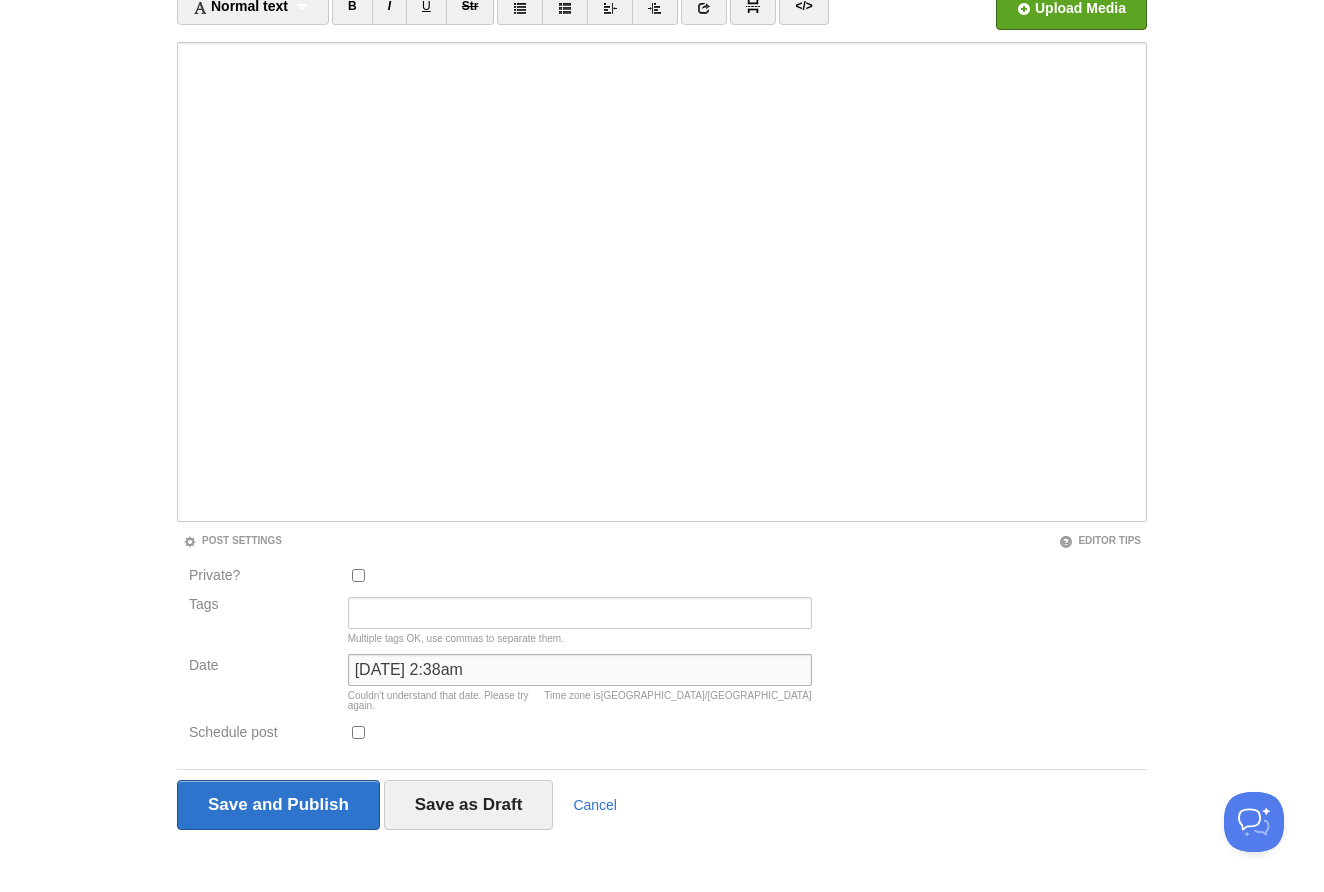 click on "2025 August 18 2:38am" at bounding box center [580, 670] 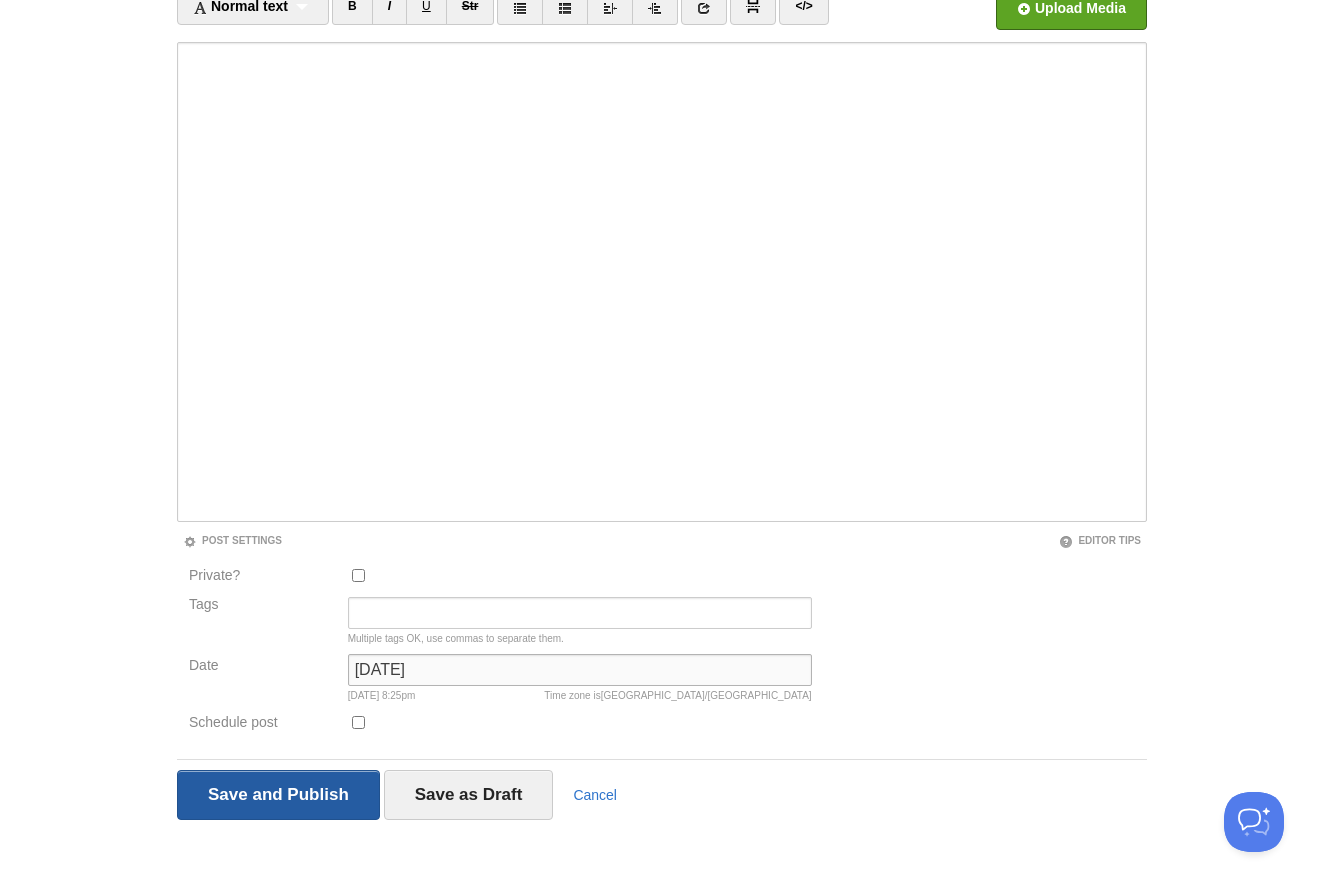 type on "2025 August 18" 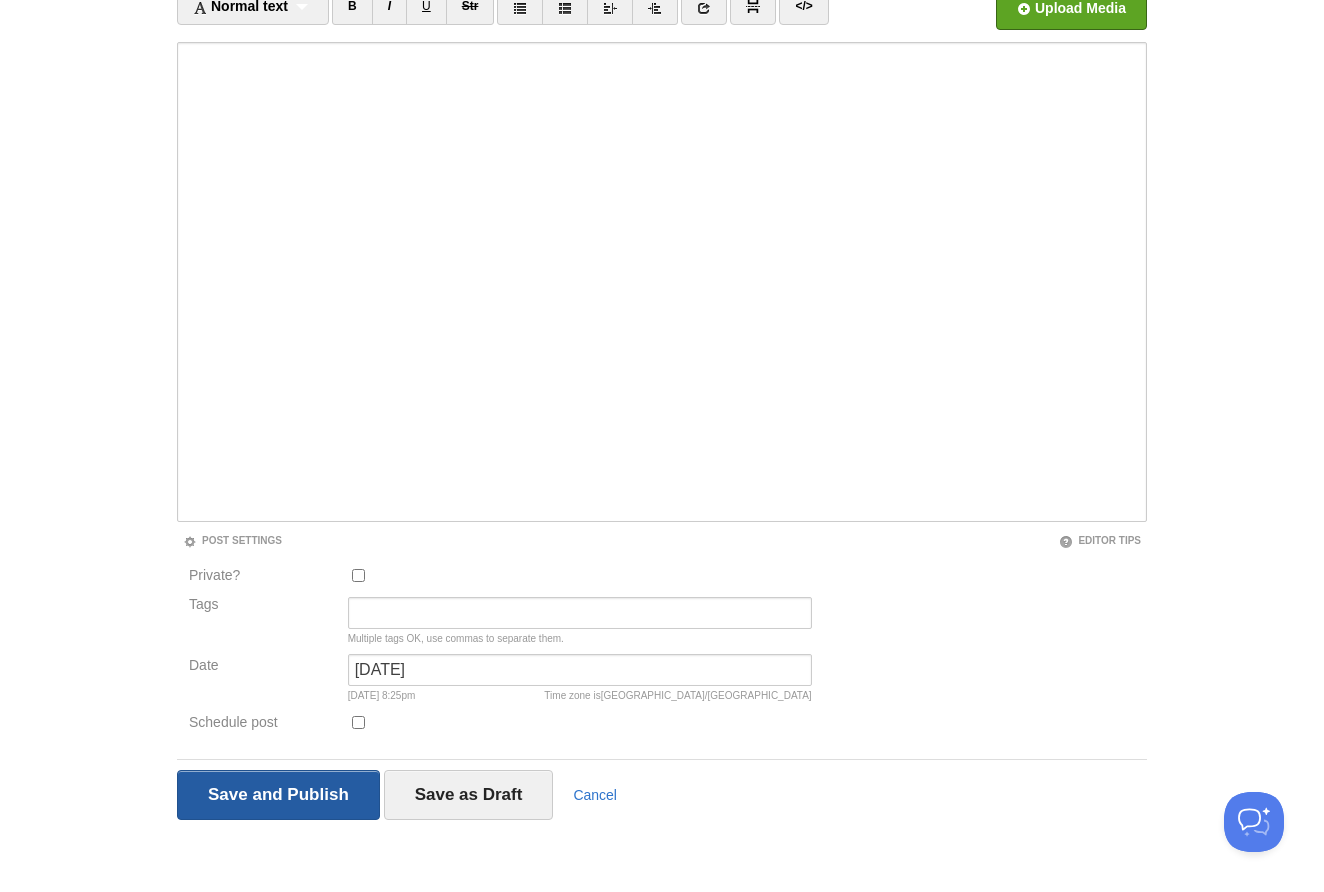 click on "Save and Publish" at bounding box center (278, 795) 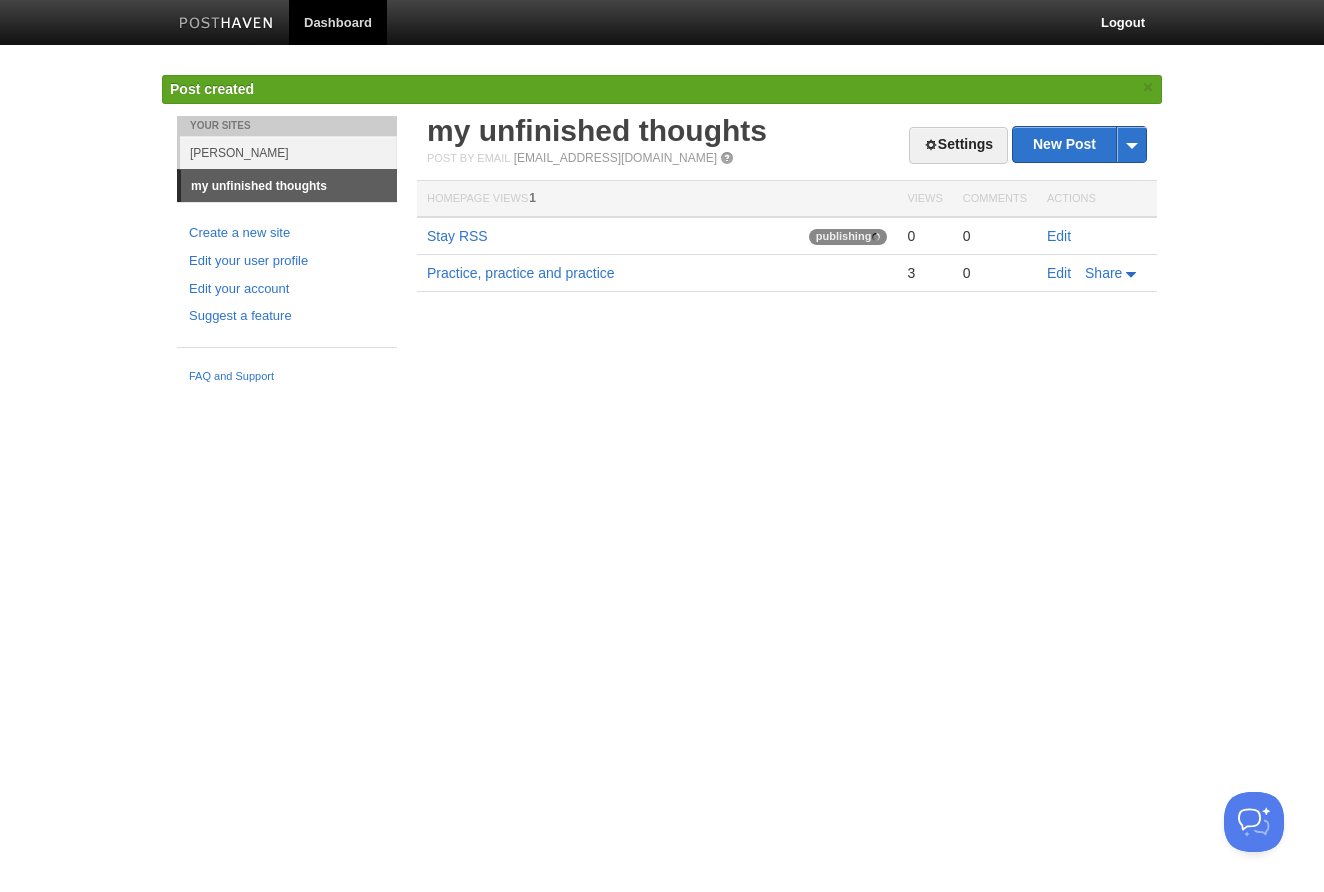 scroll, scrollTop: 0, scrollLeft: 0, axis: both 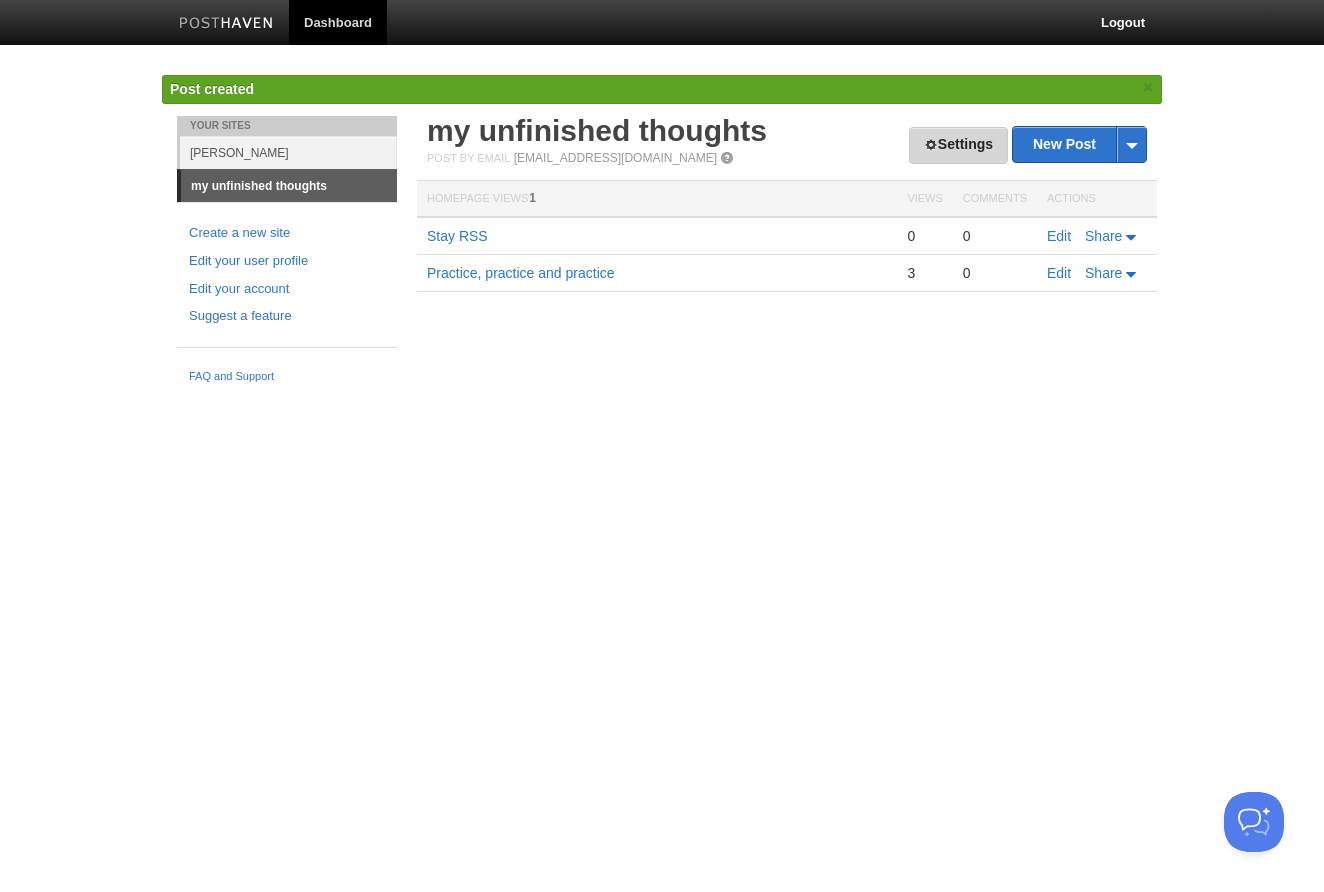 click on "Settings" at bounding box center [958, 145] 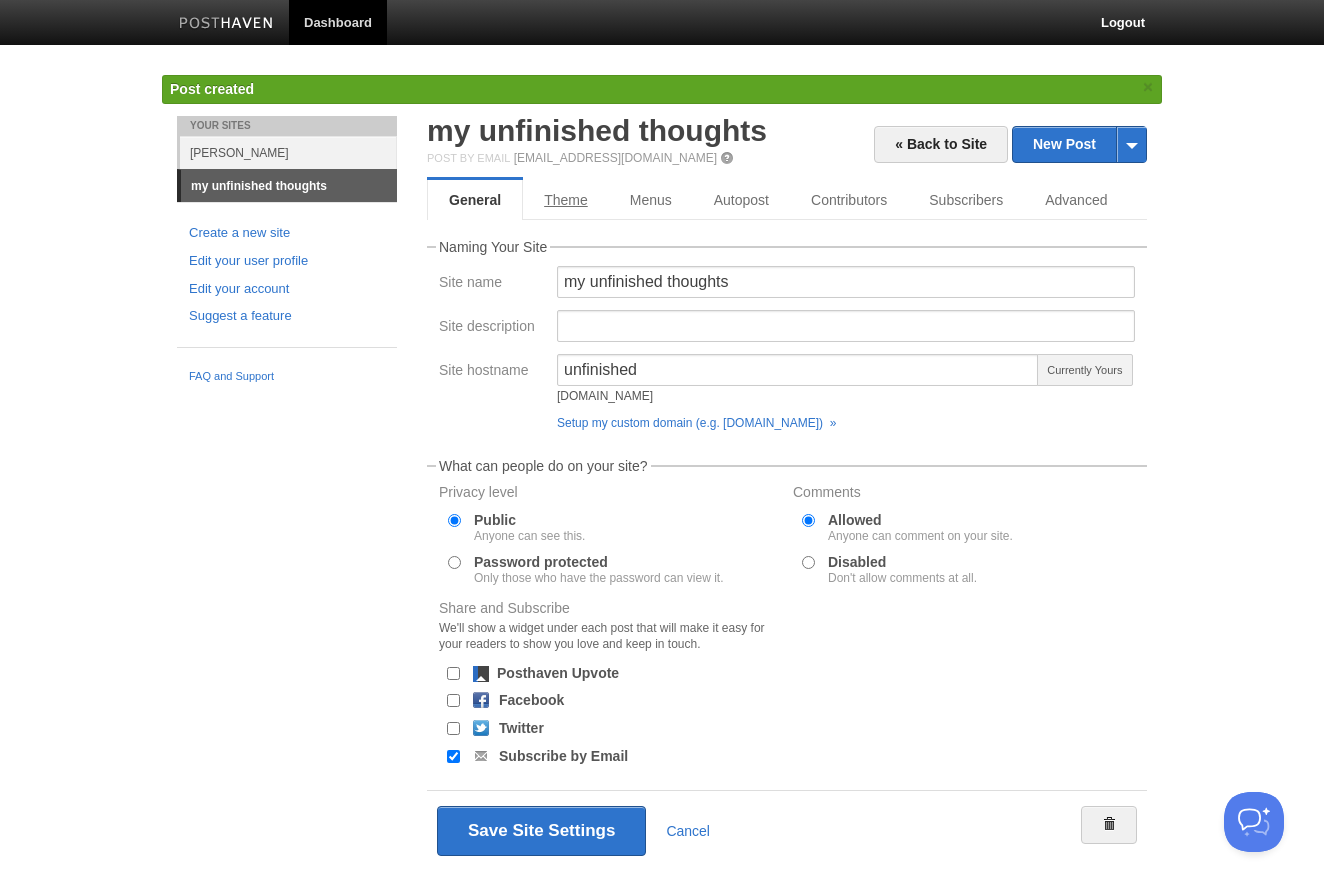 click on "Theme" at bounding box center (566, 200) 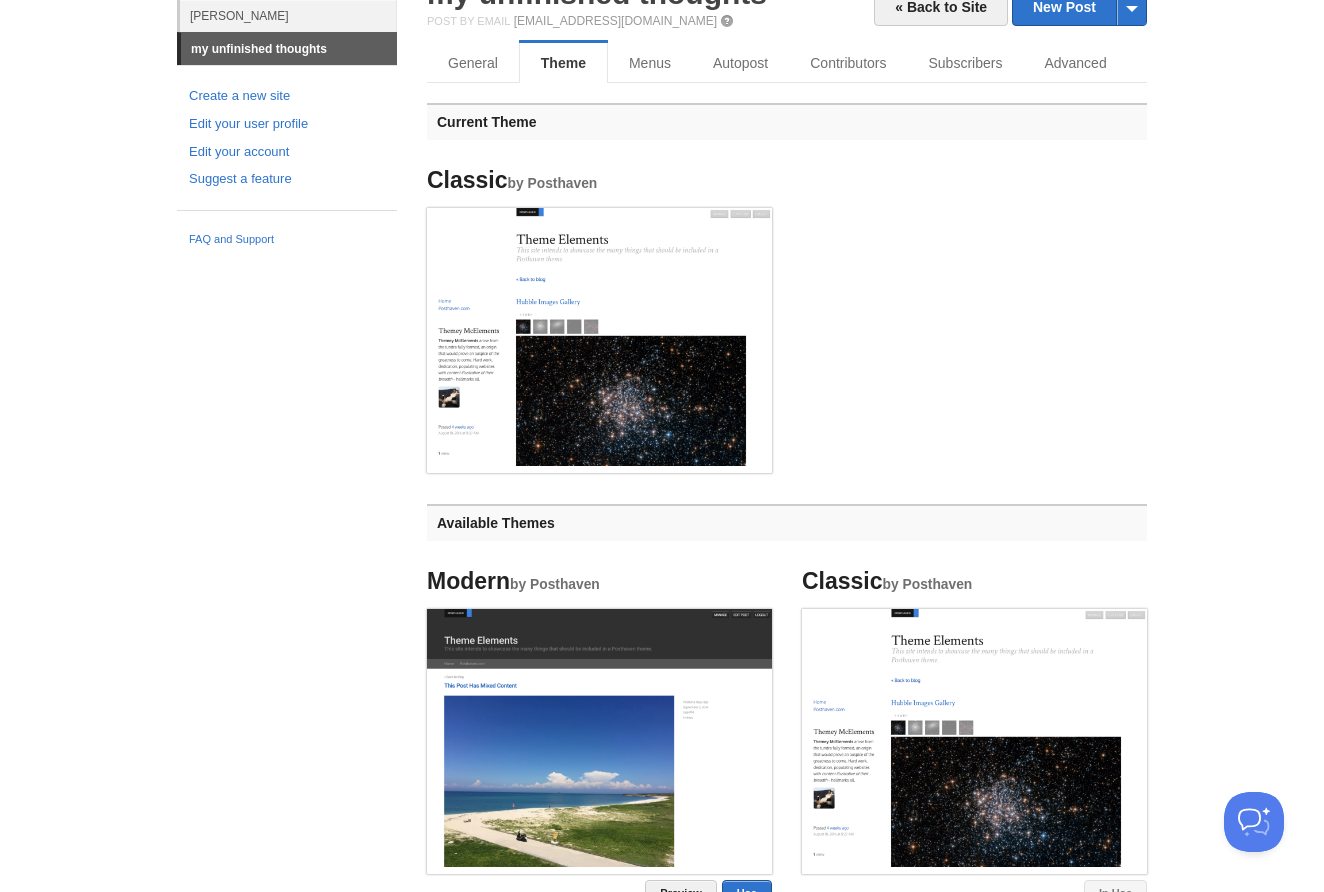 scroll, scrollTop: 185, scrollLeft: 0, axis: vertical 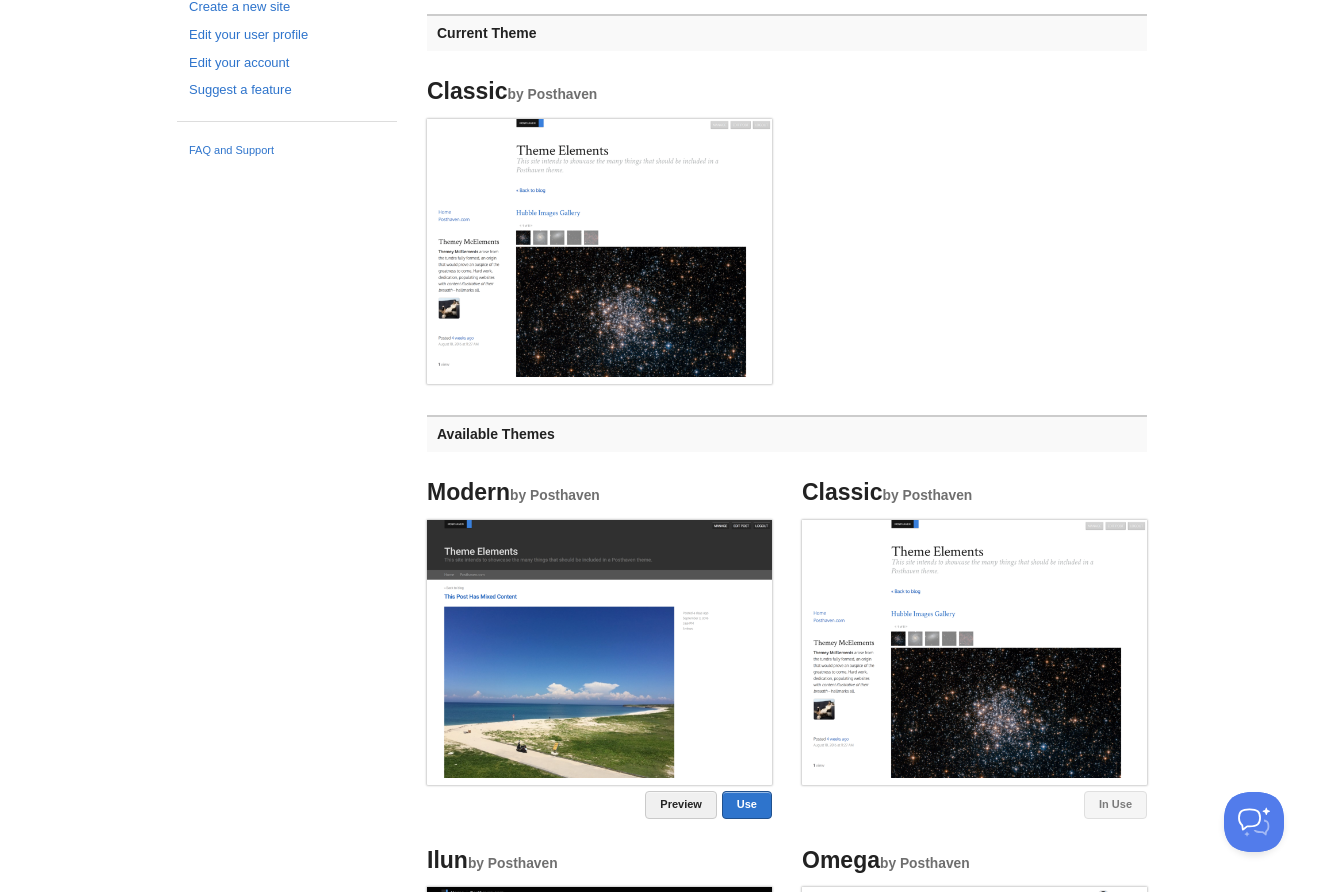 click at bounding box center (599, 248) 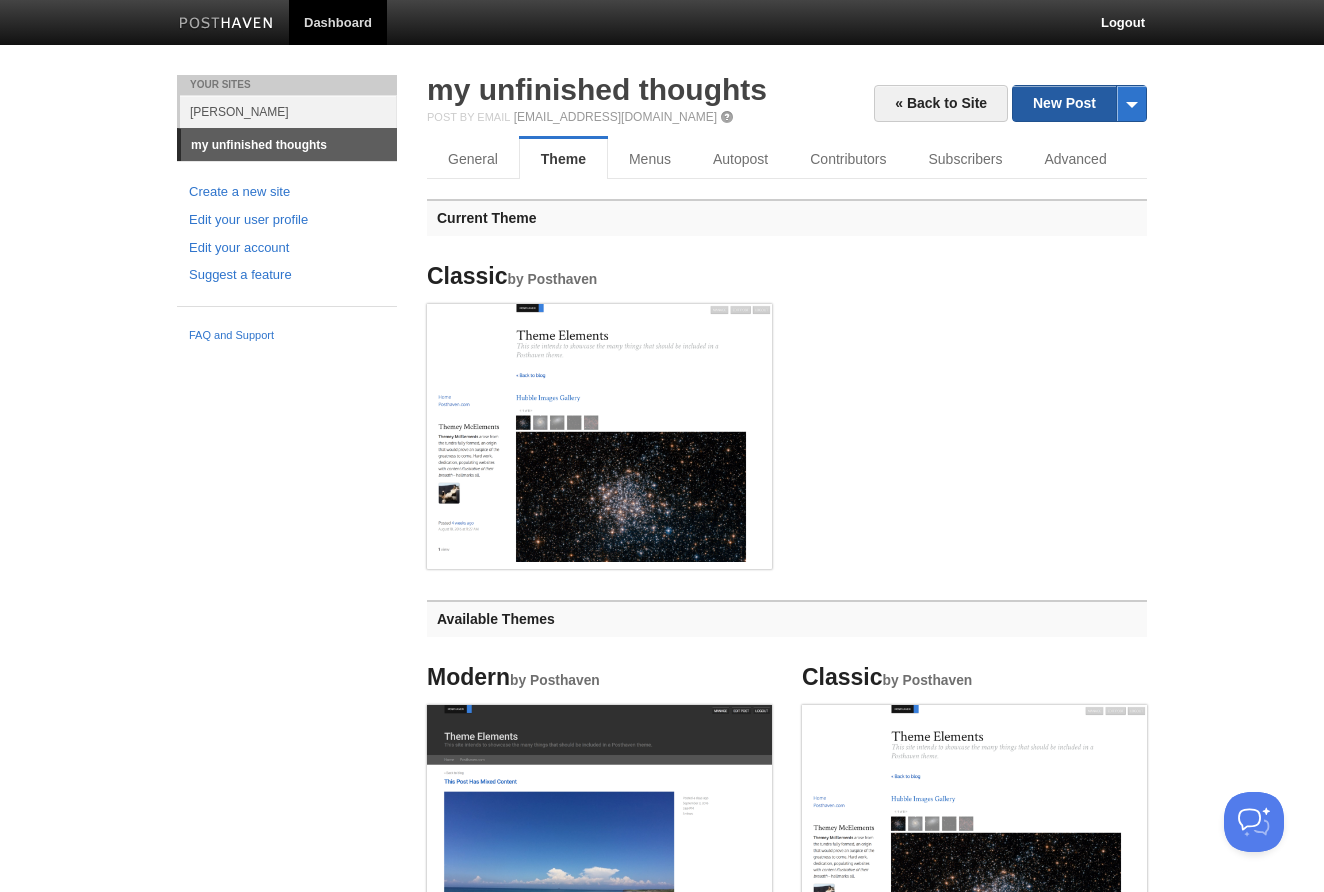 scroll, scrollTop: 0, scrollLeft: 0, axis: both 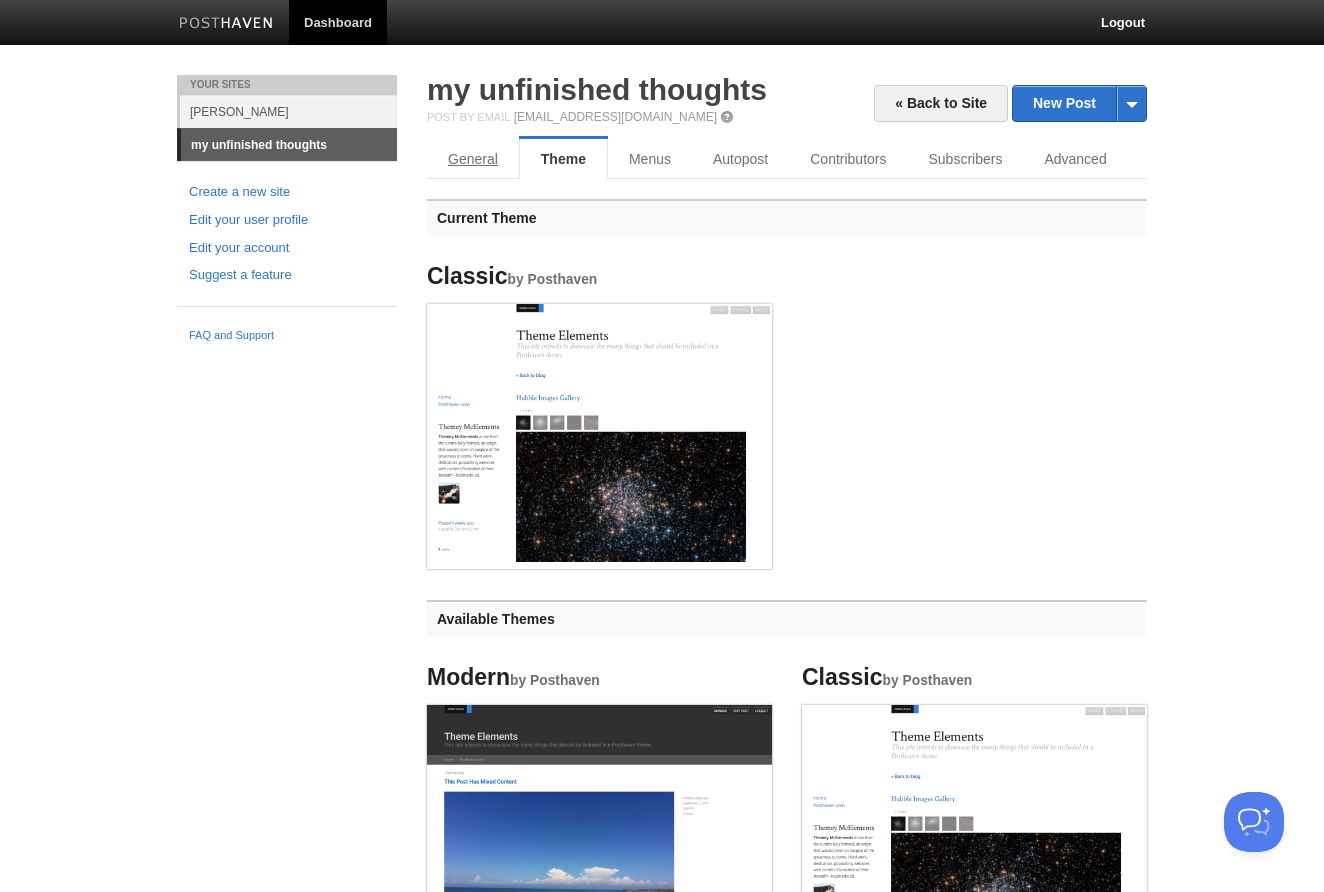 click on "General" at bounding box center (473, 159) 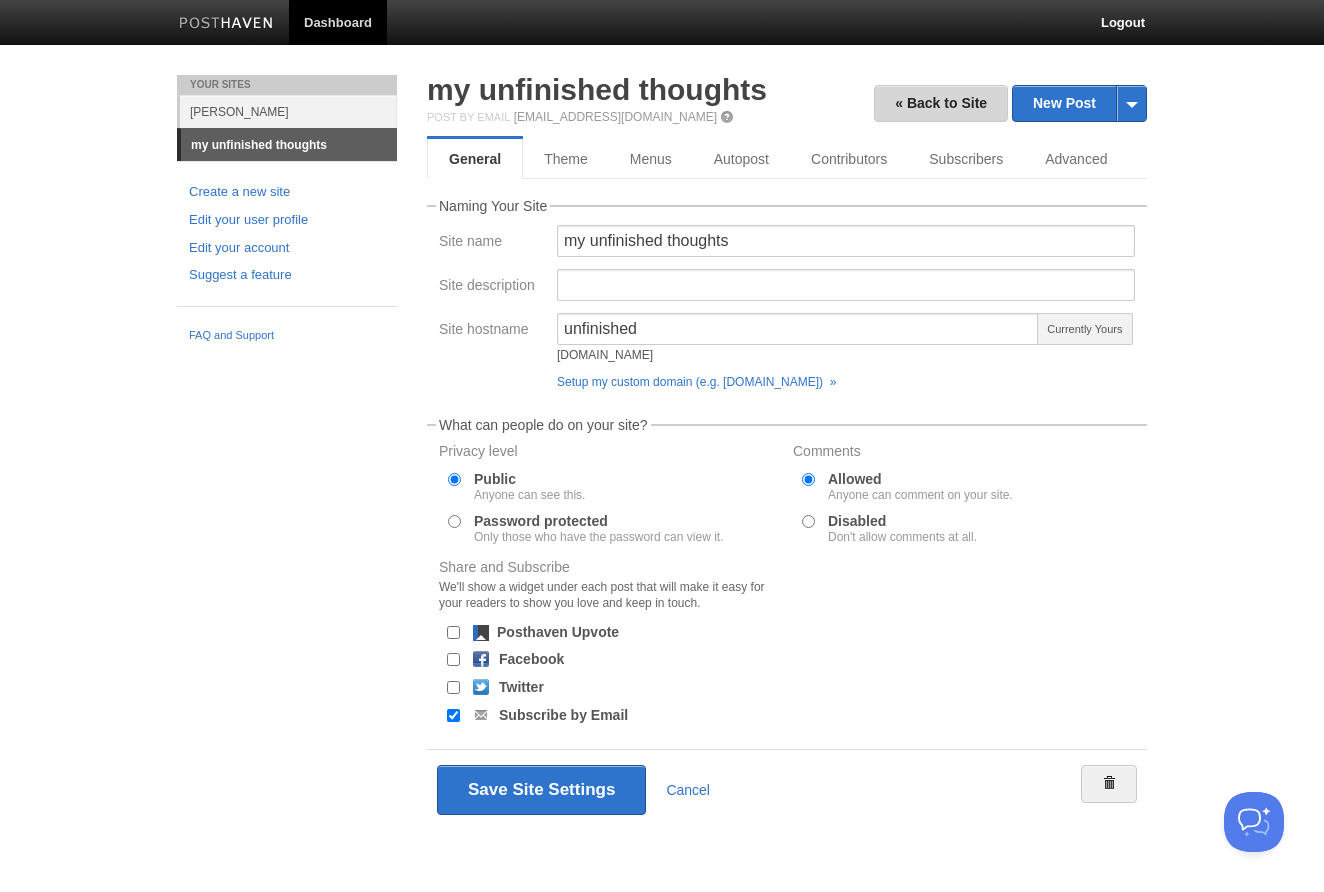 click on "« Back to Site" at bounding box center [941, 103] 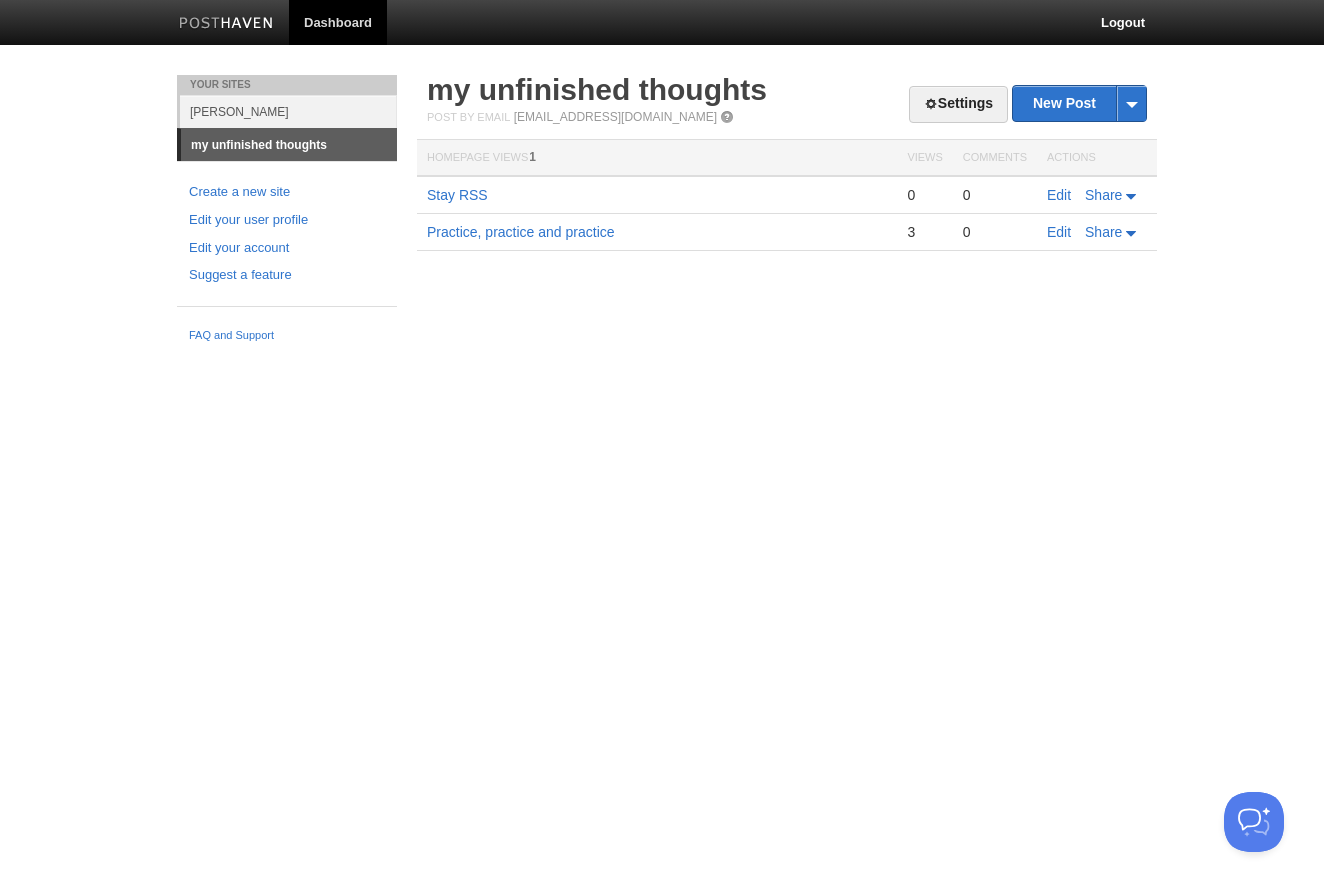 click on "my unfinished thoughts" at bounding box center (289, 145) 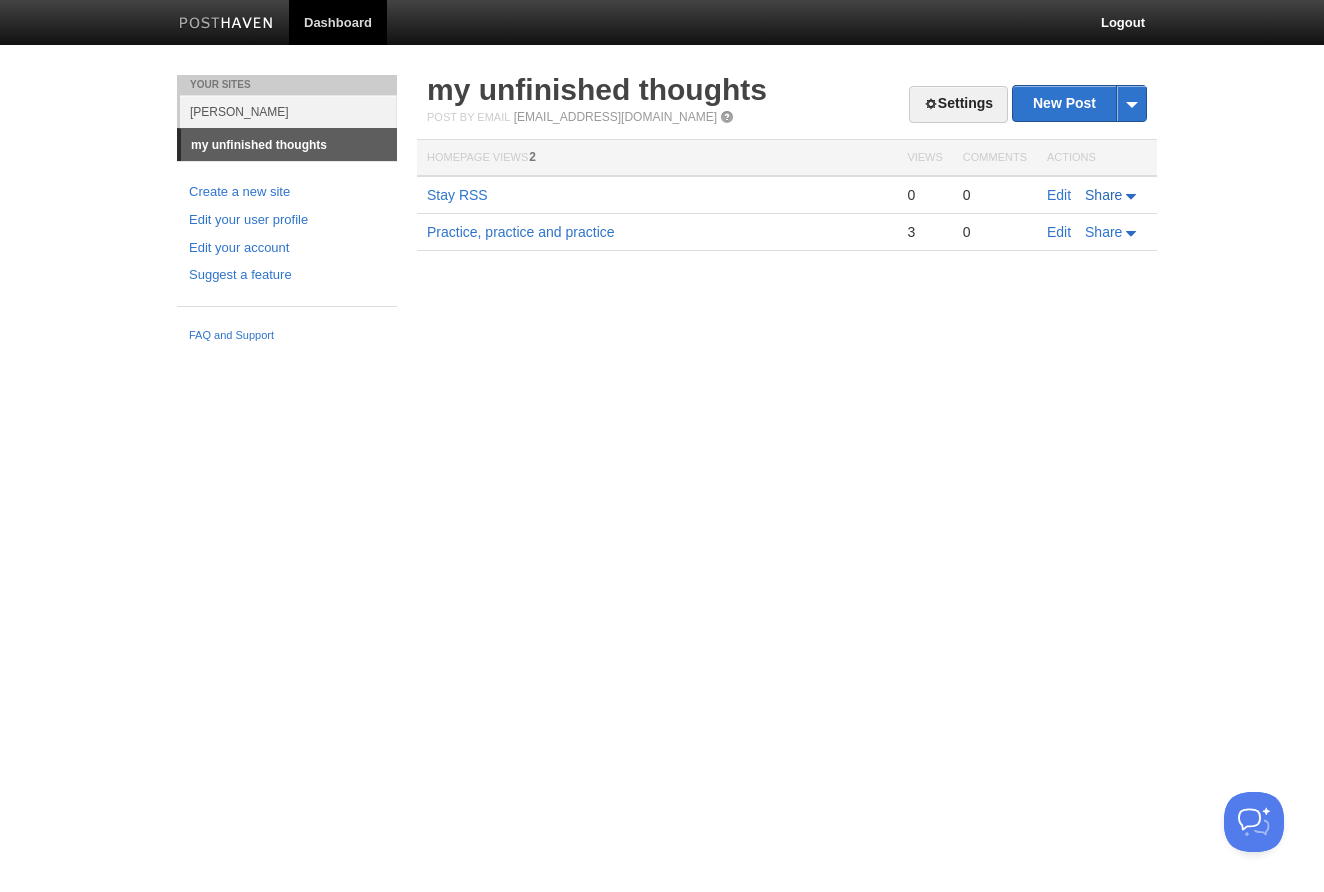 scroll, scrollTop: 0, scrollLeft: 0, axis: both 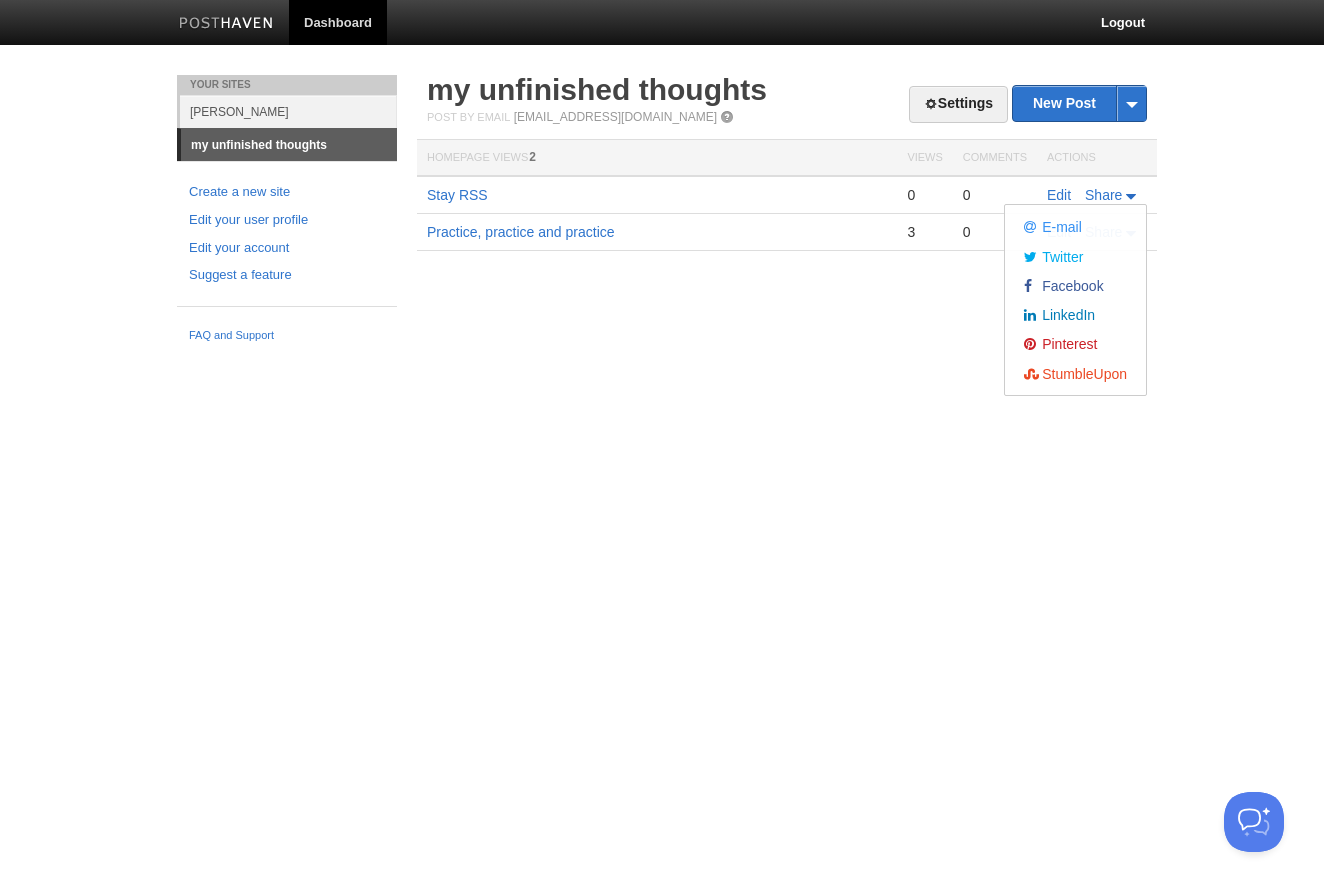 click on "Dashboard
Logout
Your Sites matthew my unfinished thoughts
Create a new site
Edit your user profile
Edit your account
Suggest a feature
FAQ and Support
Settings
New Post
by Web
by Email
my unfinished thoughts
Post by Email
post@unfinished.posthaven.com
Homepage Views
2
Views
Comments
Actions
Stay RSS
0
0
Edit
Share
E-mail Twitter Facebook" at bounding box center (662, 176) 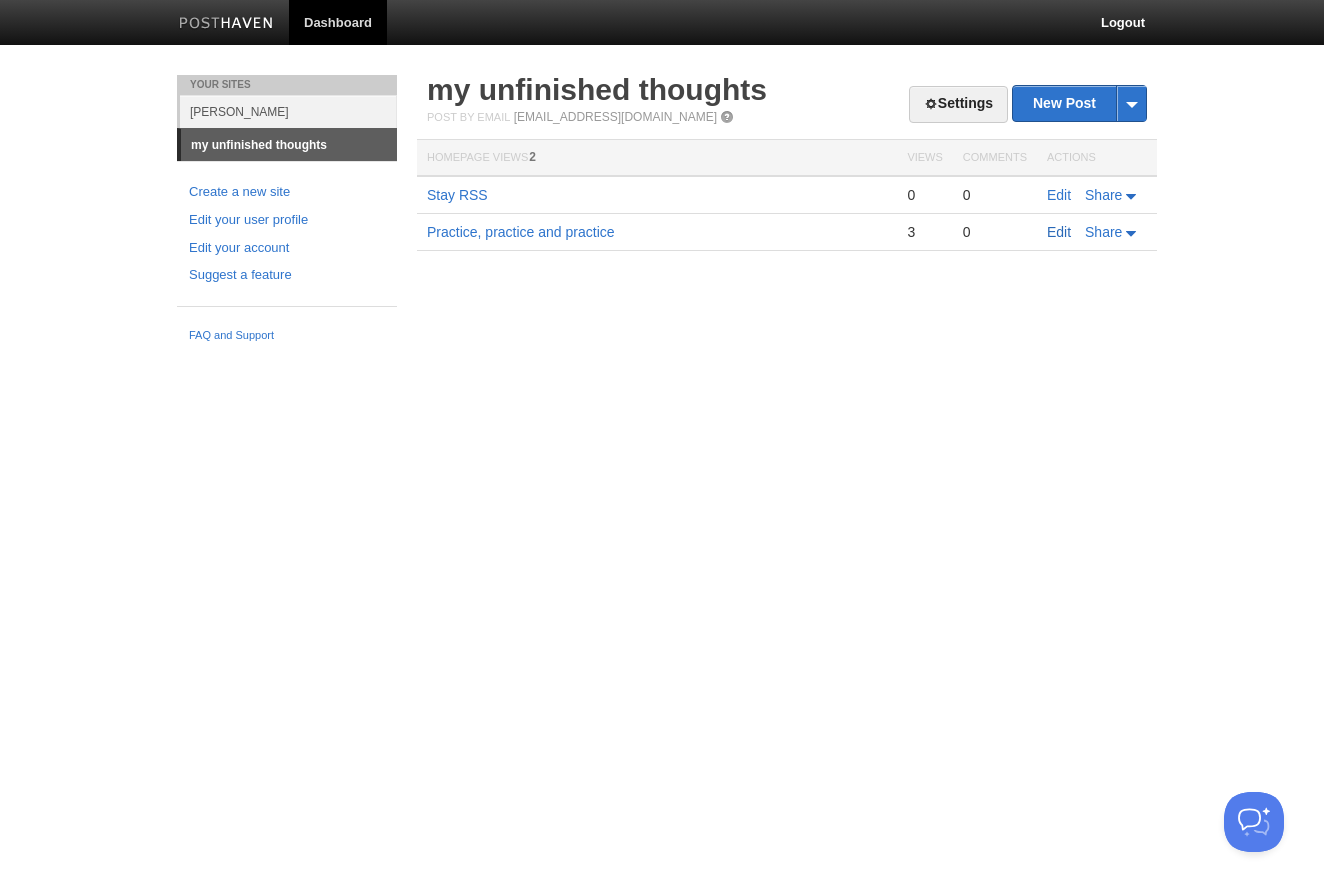 click on "Edit" at bounding box center [1059, 232] 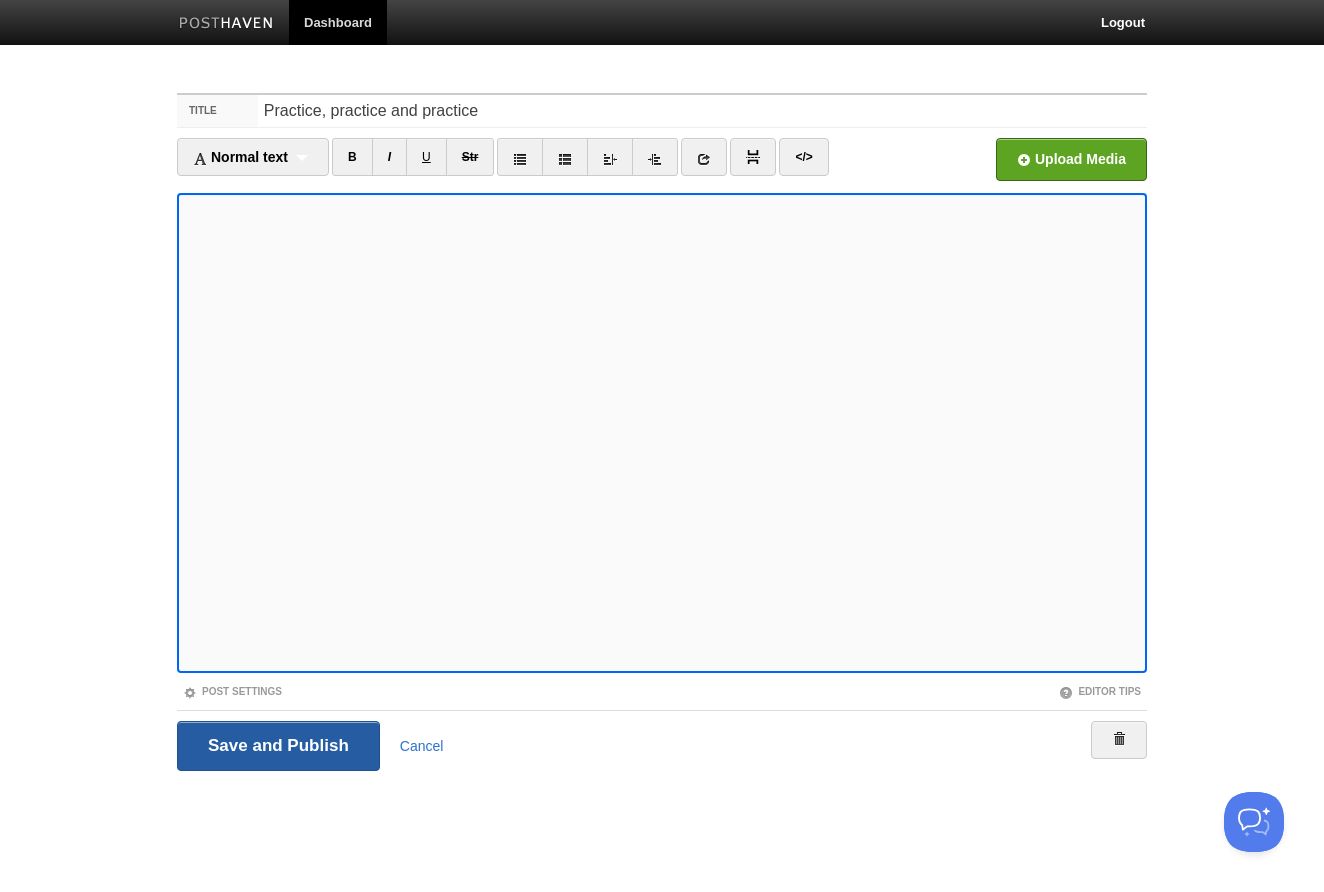 click on "Save and Publish" at bounding box center [278, 746] 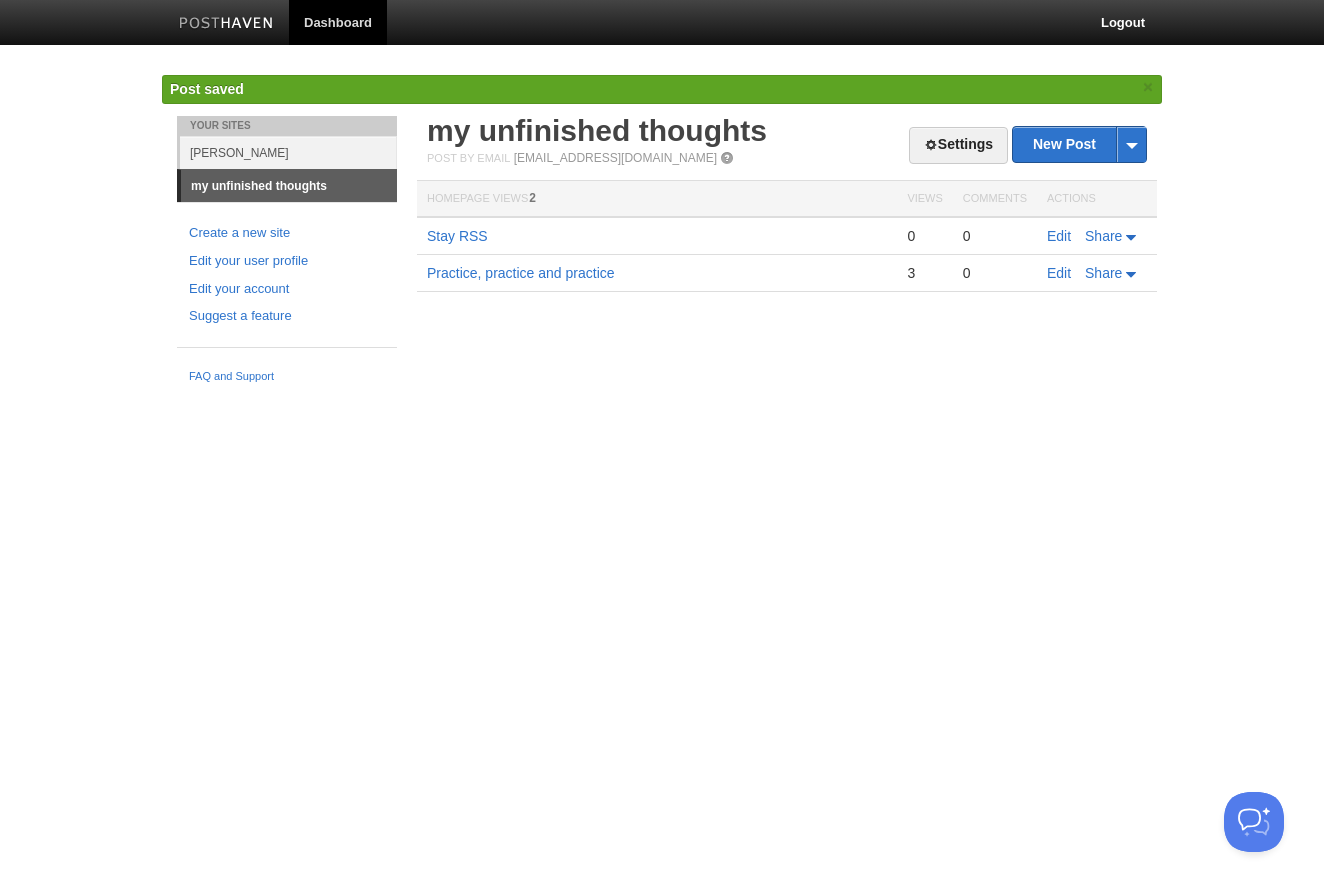 click at bounding box center (226, 24) 